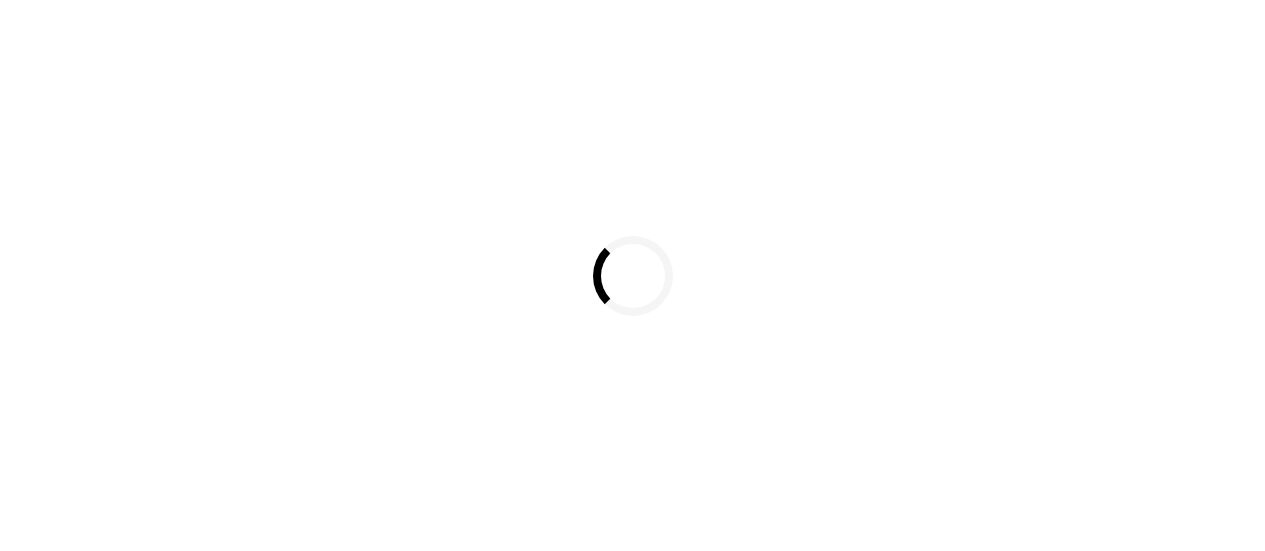 scroll, scrollTop: 0, scrollLeft: 0, axis: both 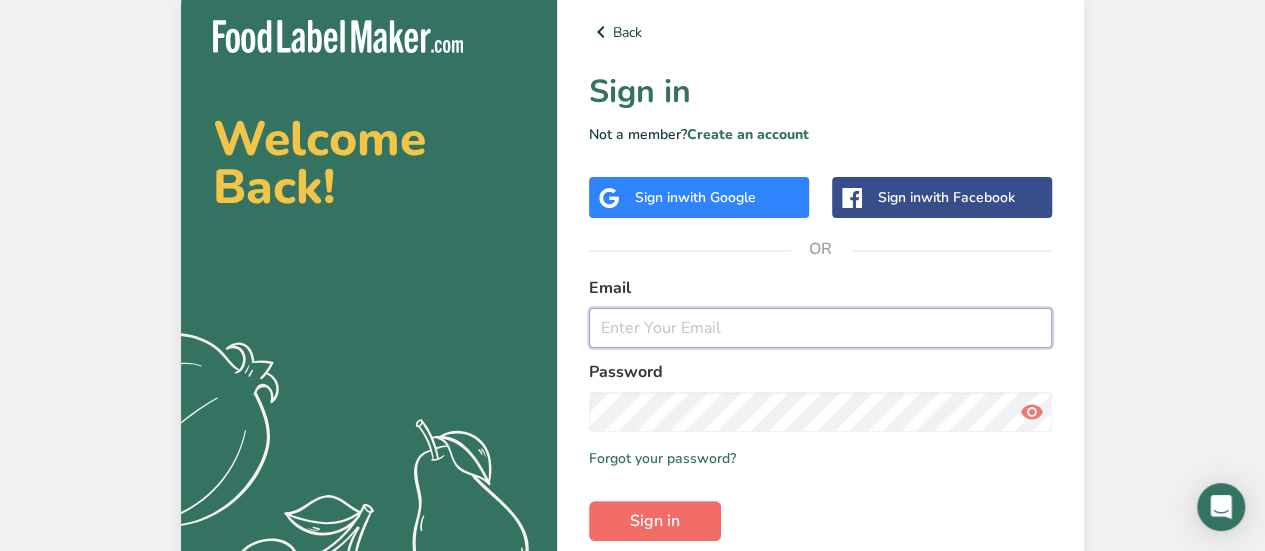 type on "[EMAIL]" 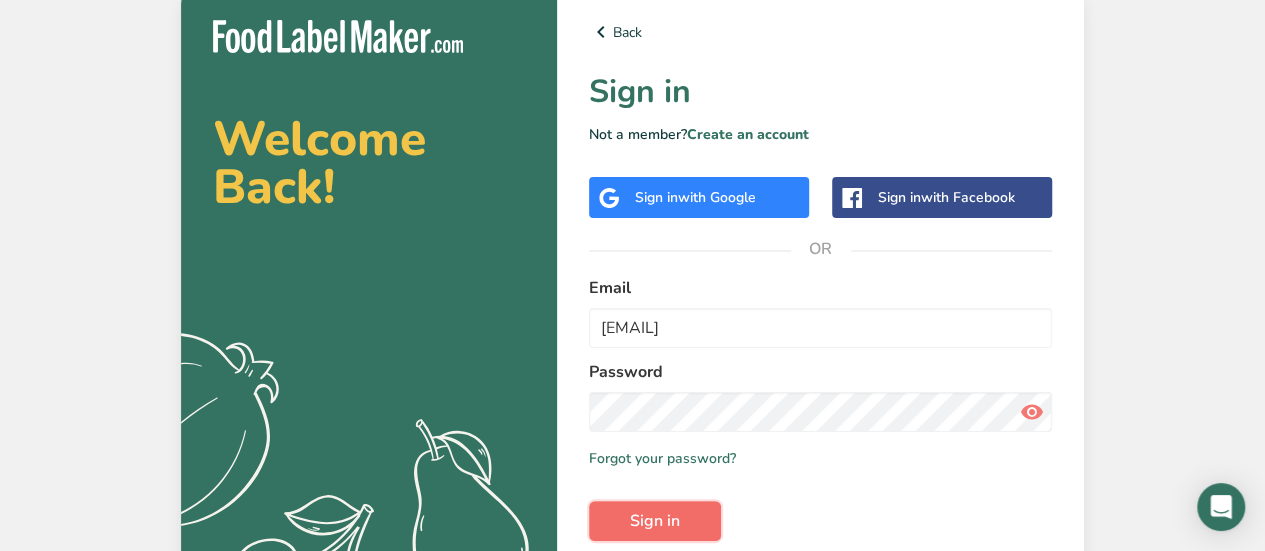 click on "Sign in" at bounding box center [655, 521] 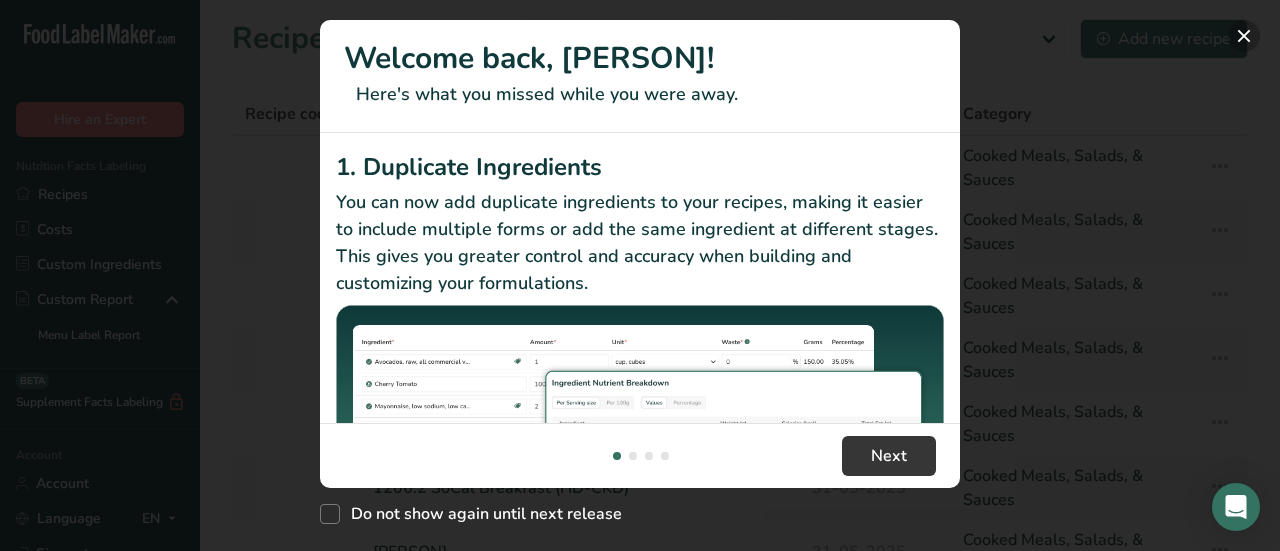 click at bounding box center (1244, 36) 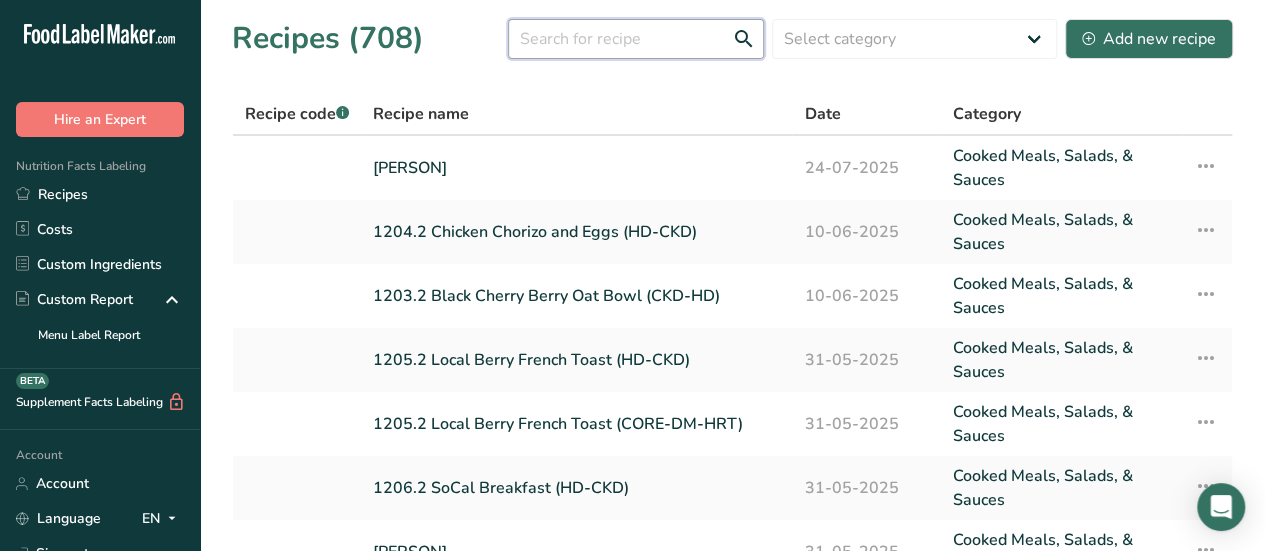 click at bounding box center [636, 39] 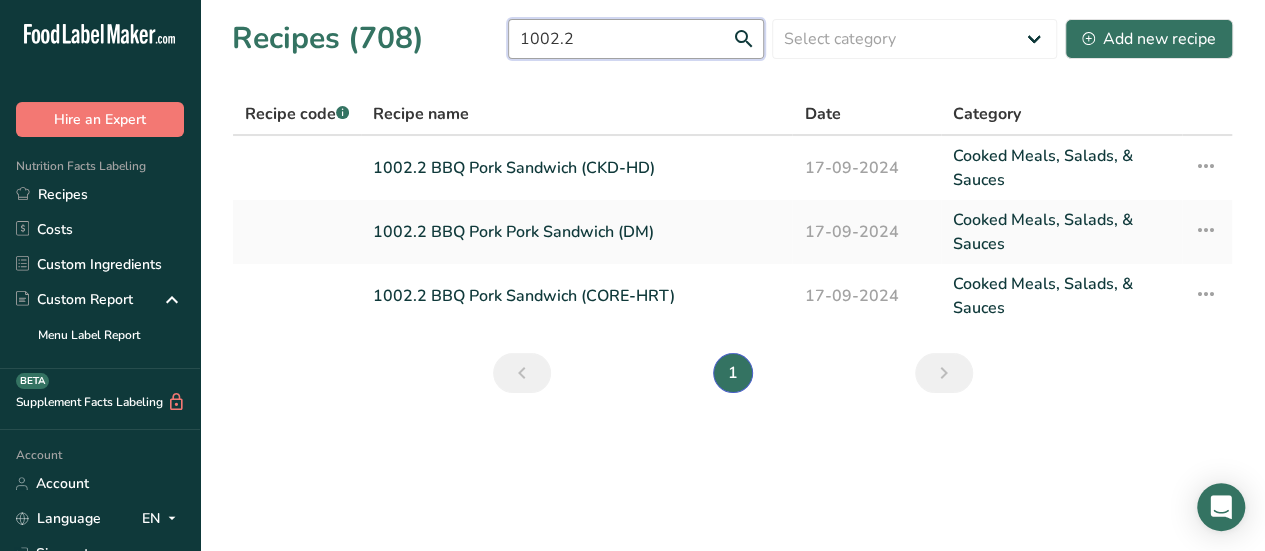 type on "1002.2" 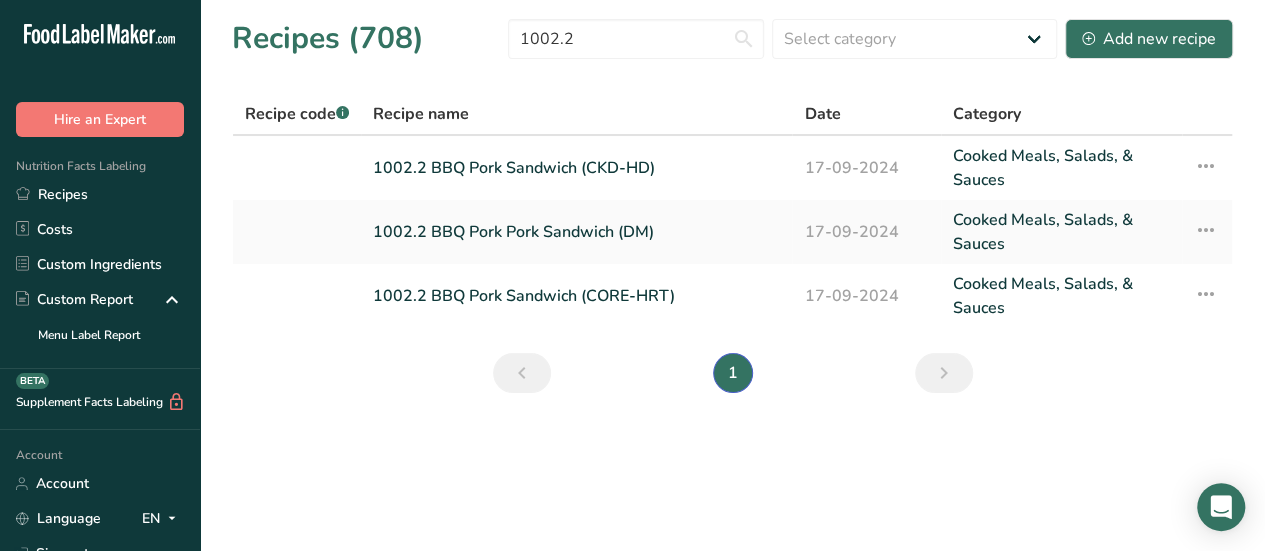 click on "Recipe name" at bounding box center (576, 114) 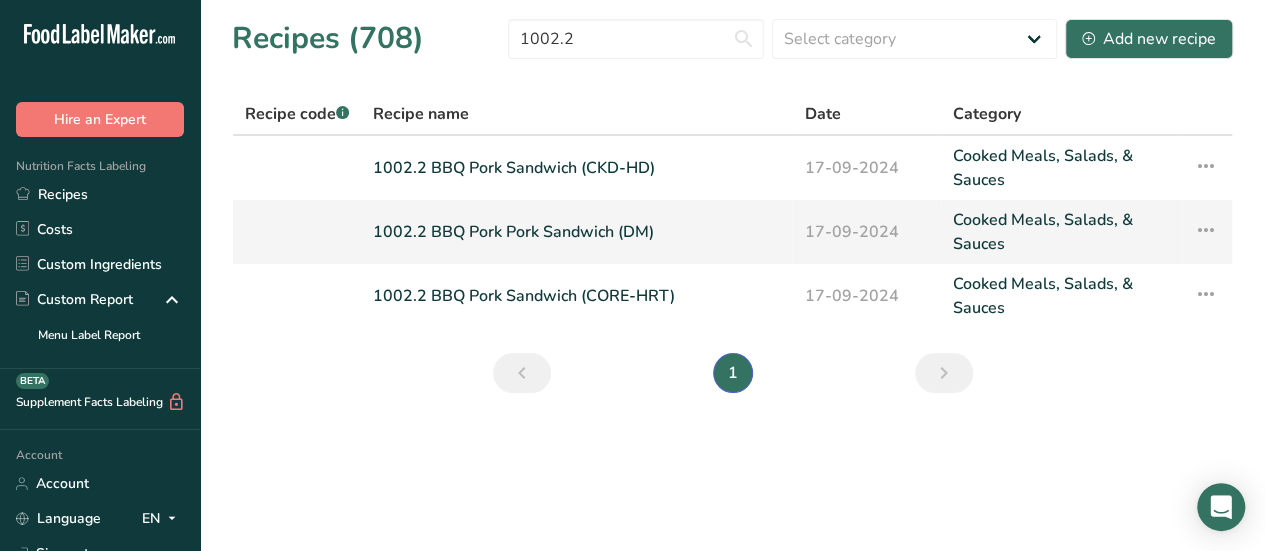 click on "1002.2 BBQ Pork Pork Sandwich (DM)" at bounding box center [576, 232] 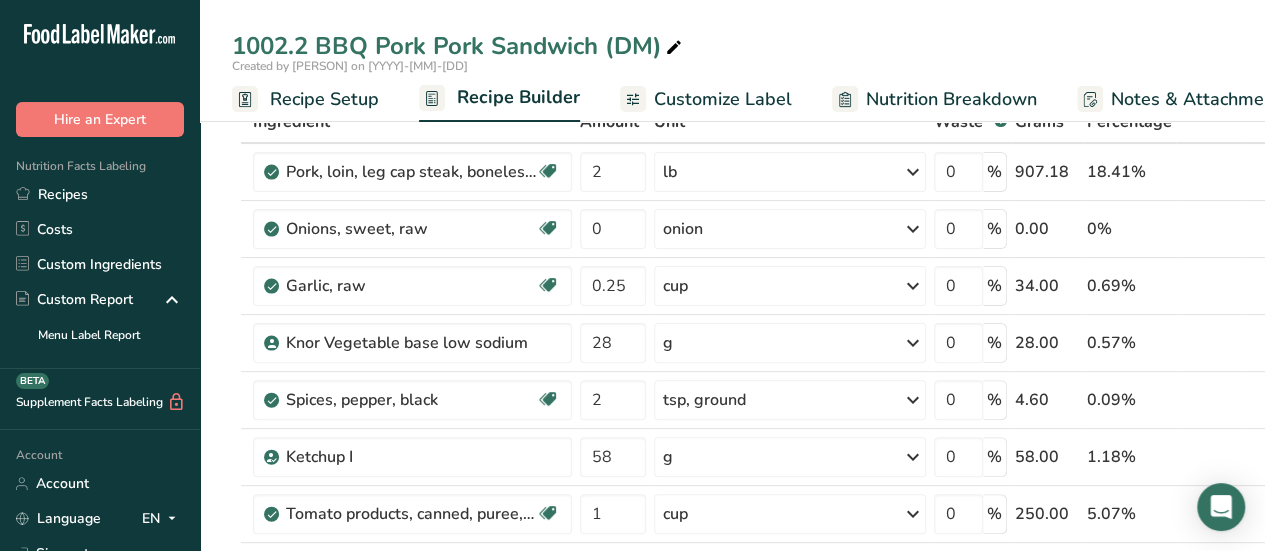 scroll, scrollTop: 113, scrollLeft: 0, axis: vertical 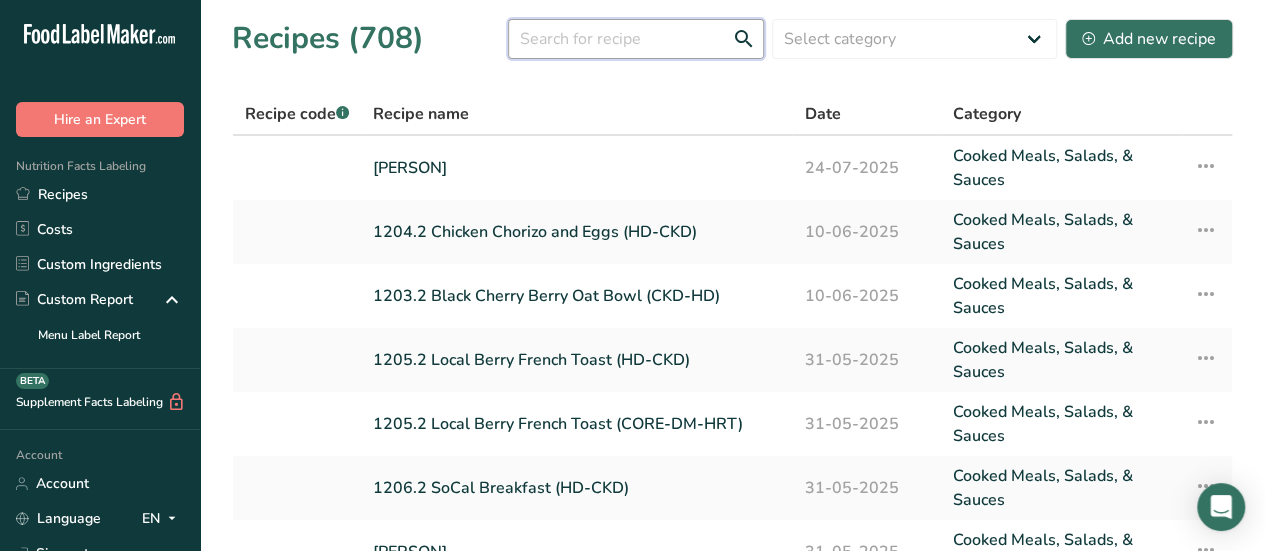 click at bounding box center (636, 39) 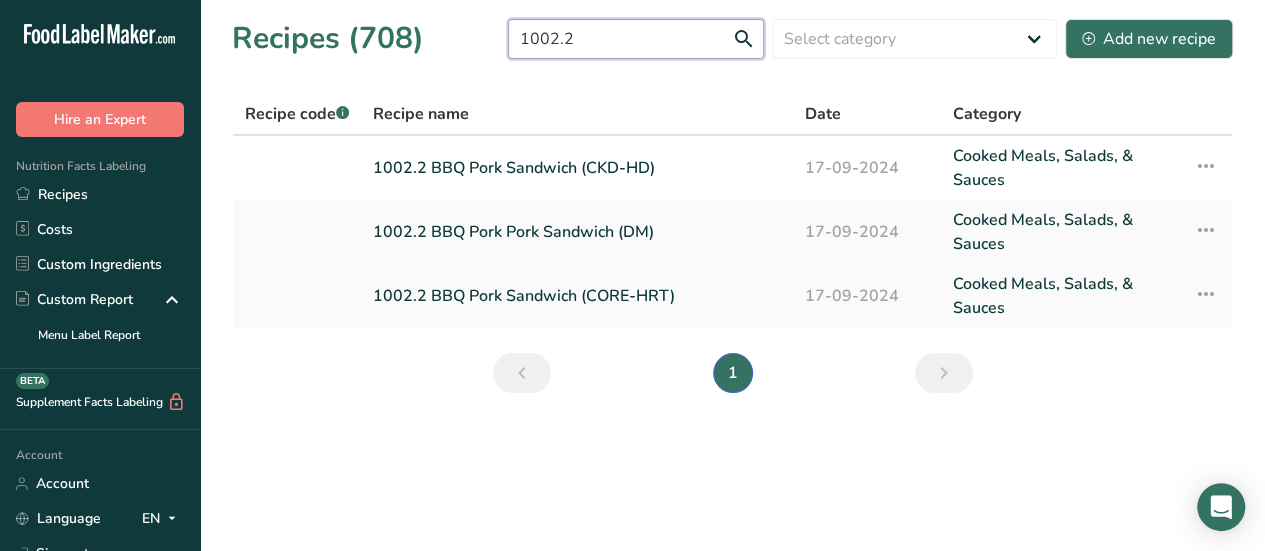 type on "1002.2" 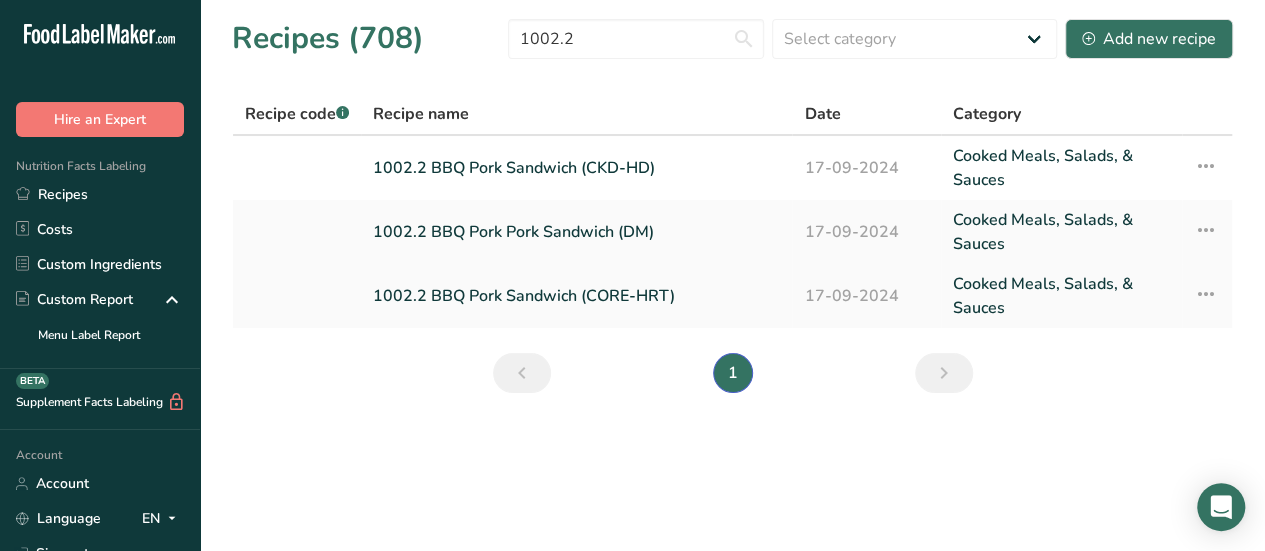 click on "1002.2 BBQ Pork Sandwich (CORE-HRT)" at bounding box center [576, 296] 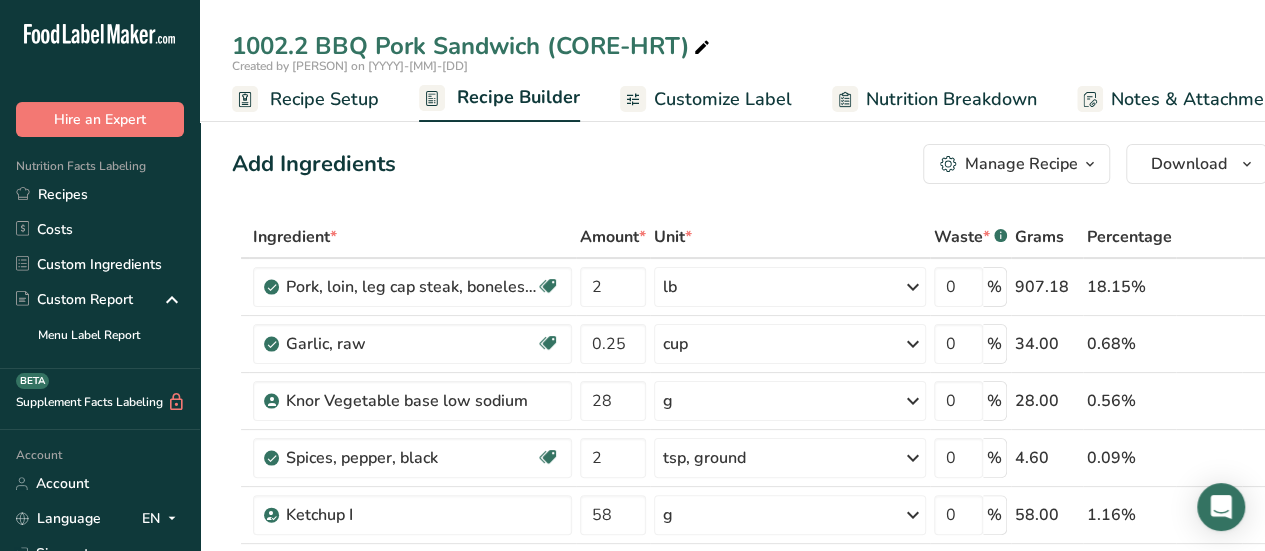 click on "Add Ingredients
Manage Recipe         Delete Recipe           Duplicate Recipe             Scale Recipe             Save as Sub-Recipe   .a-a{fill:#347362;}.b-a{fill:#fff;}                               Nutrition Breakdown                 Recipe Card
NEW
Amino Acids Pattern Report           Activity History
Download
Choose your preferred label style
Standard FDA label
Standard FDA label
The most common format for nutrition facts labels in compliance with the FDA's typeface, style and requirements
Tabular FDA label
A label format compliant with the FDA regulations presented in a tabular (horizontal) display.
Linear FDA label
A simple linear display for small sized packages.
Simplified FDA label" at bounding box center (749, 164) 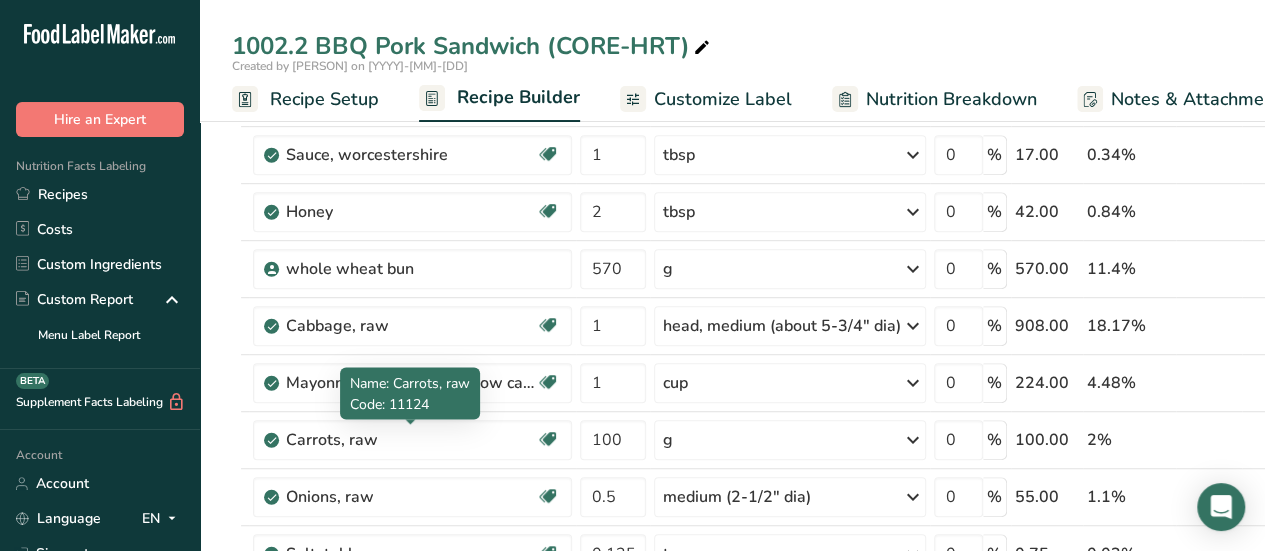 scroll, scrollTop: 513, scrollLeft: 0, axis: vertical 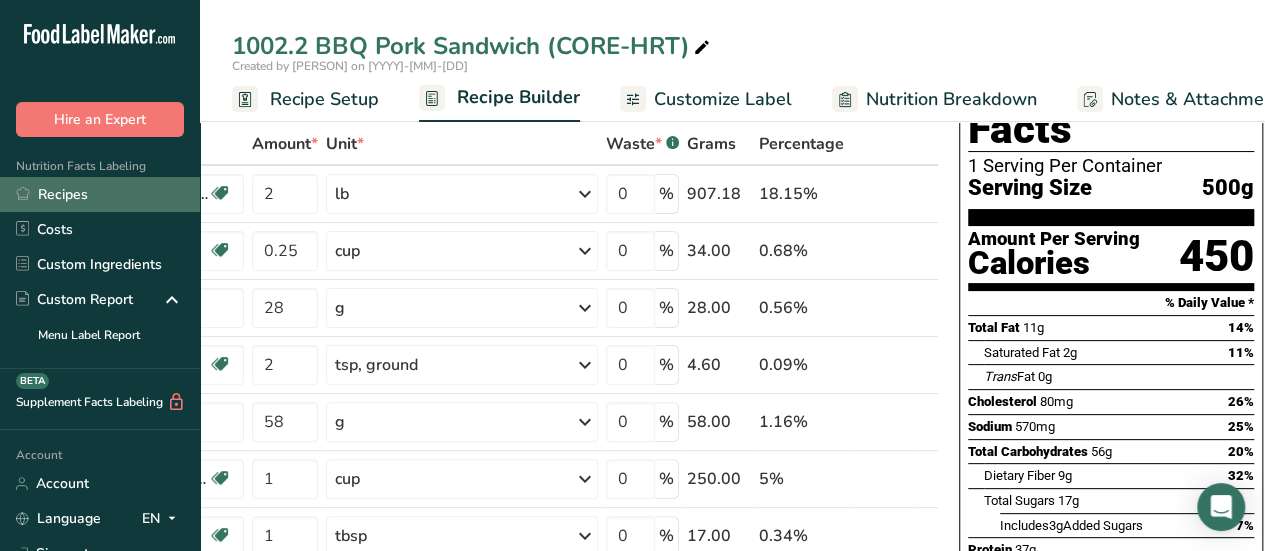 click on "Recipes" at bounding box center [100, 194] 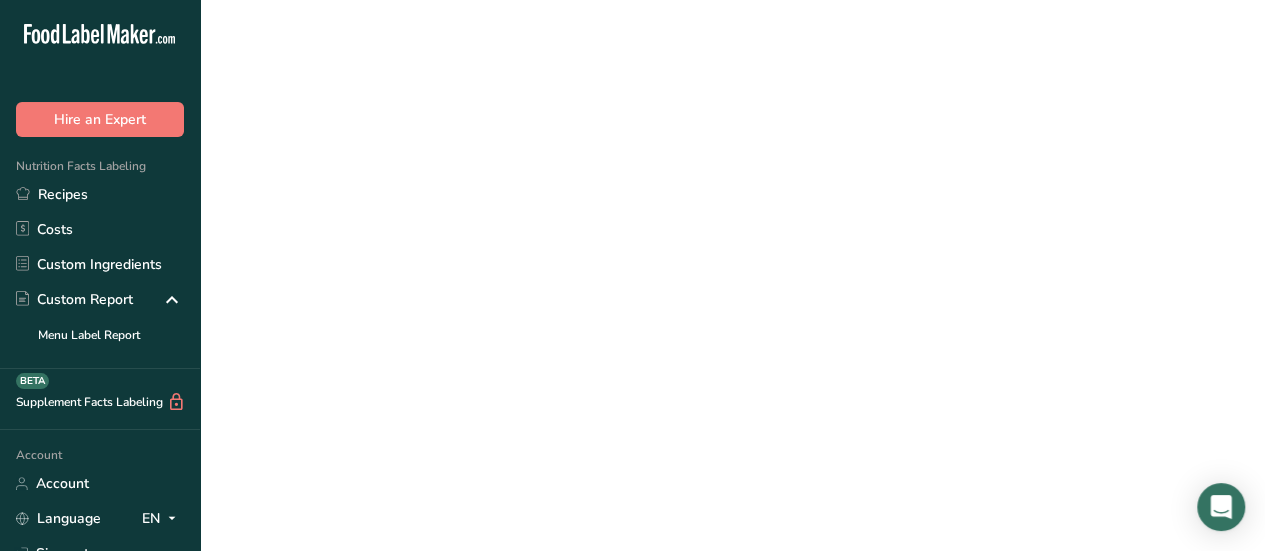 scroll, scrollTop: 0, scrollLeft: 0, axis: both 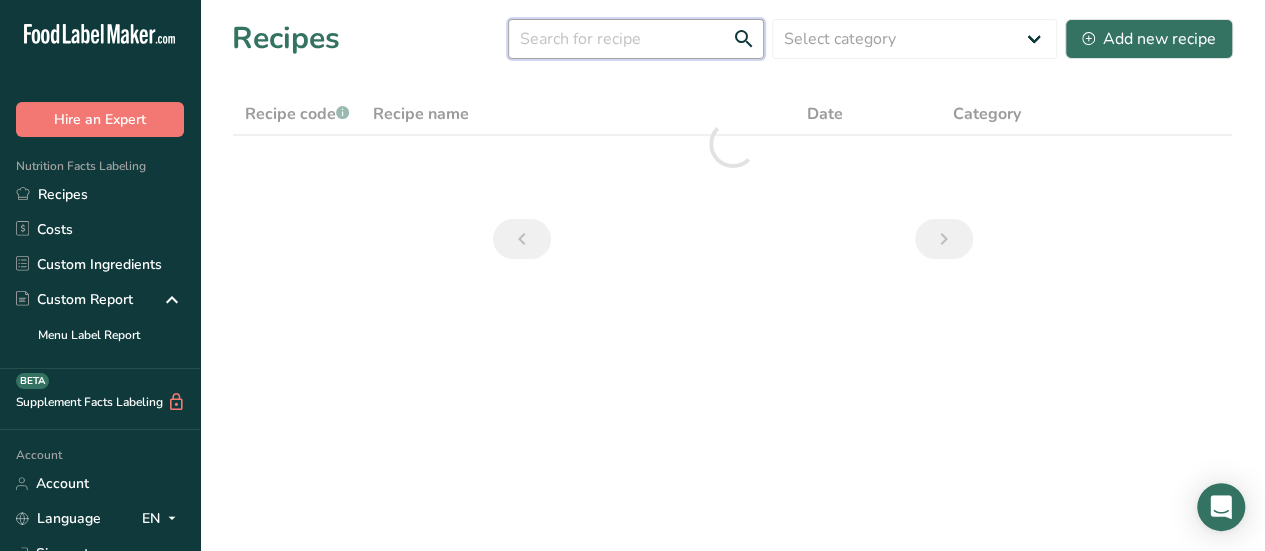 click at bounding box center (636, 39) 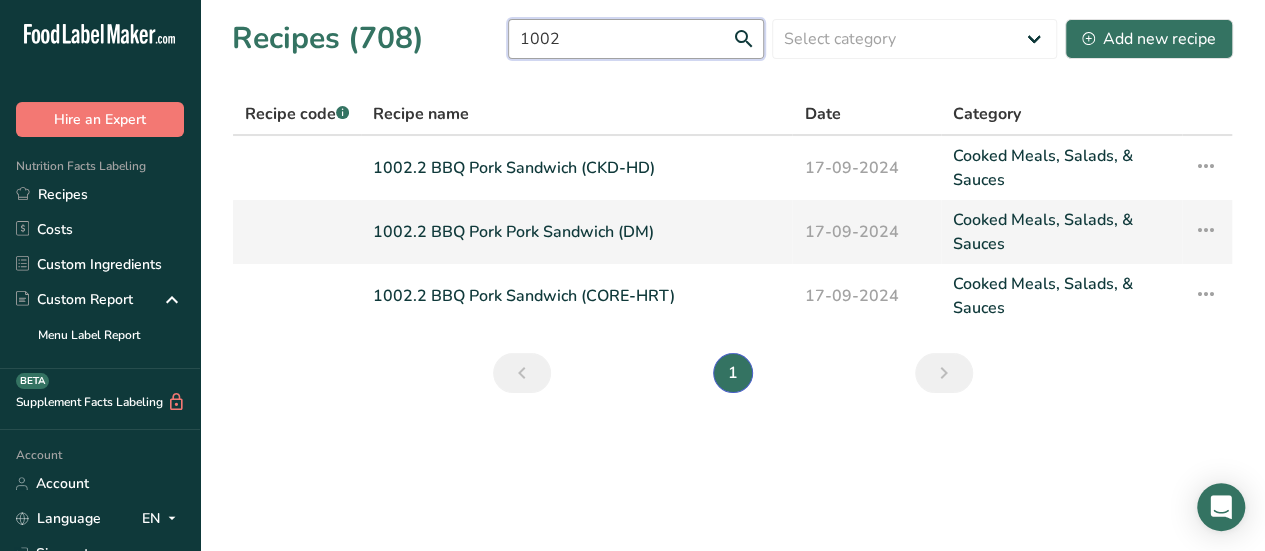 type on "1002" 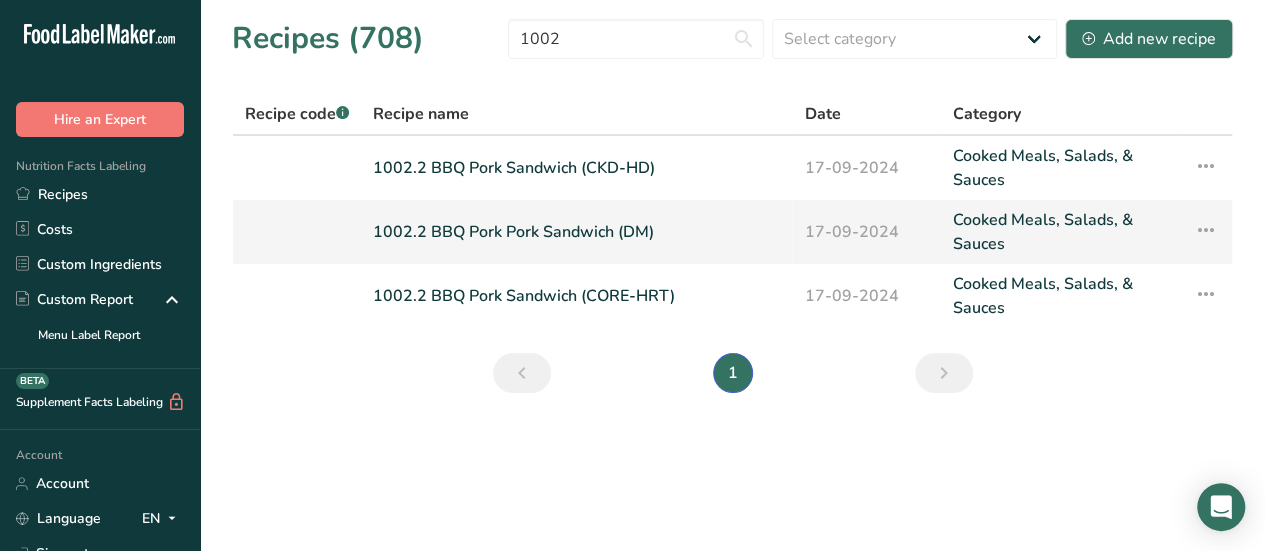 click on "1002.2 BBQ Pork Pork Sandwich (DM)" at bounding box center [576, 232] 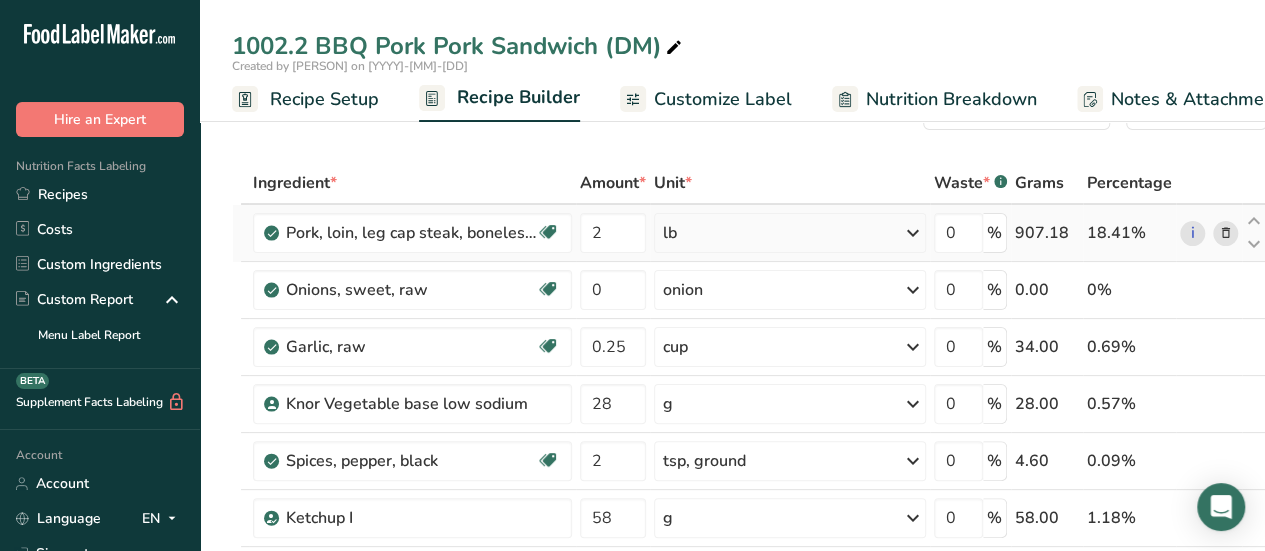 scroll, scrollTop: 50, scrollLeft: 0, axis: vertical 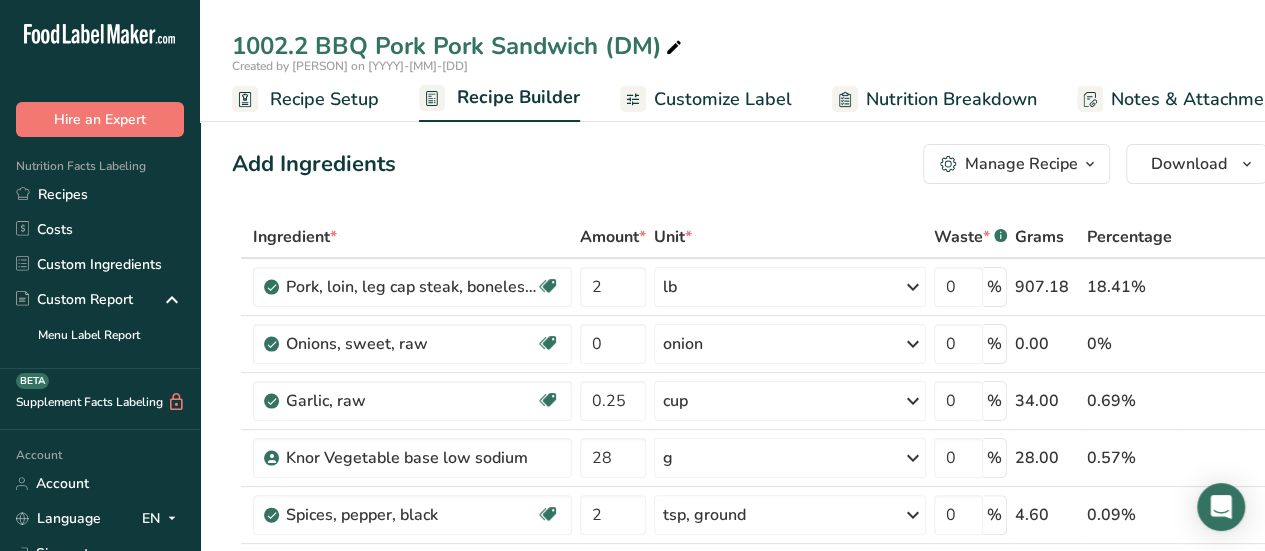 click on "1002.2 BBQ Pork Pork Sandwich (DM)" at bounding box center (459, 46) 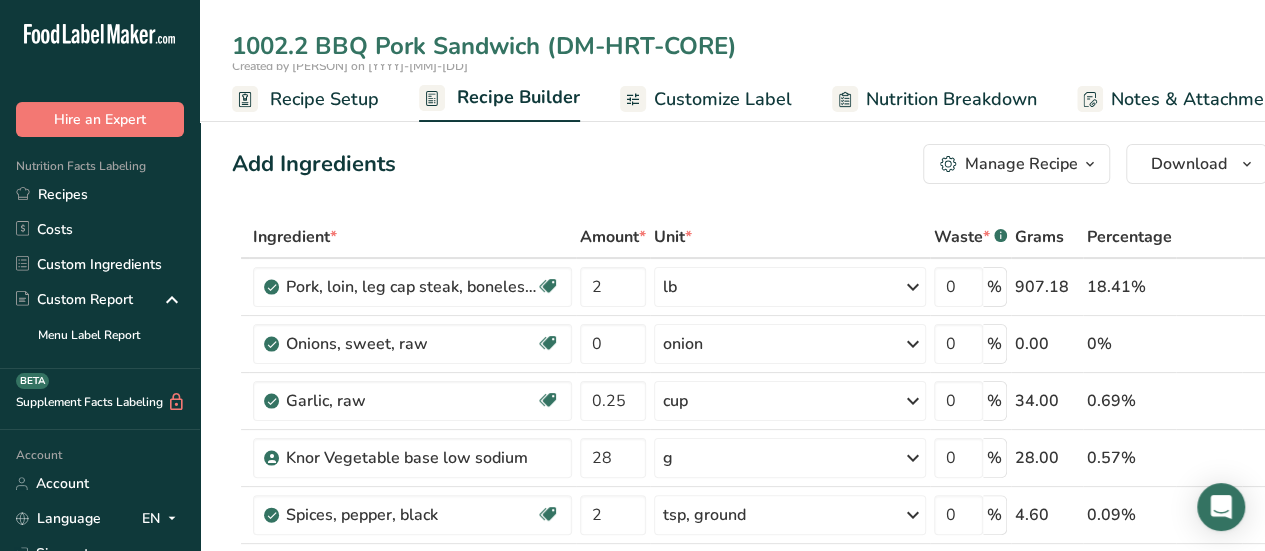 click on "1002.2 BBQ Pork Sandwich (DM-HRT-CORE)" at bounding box center [732, 46] 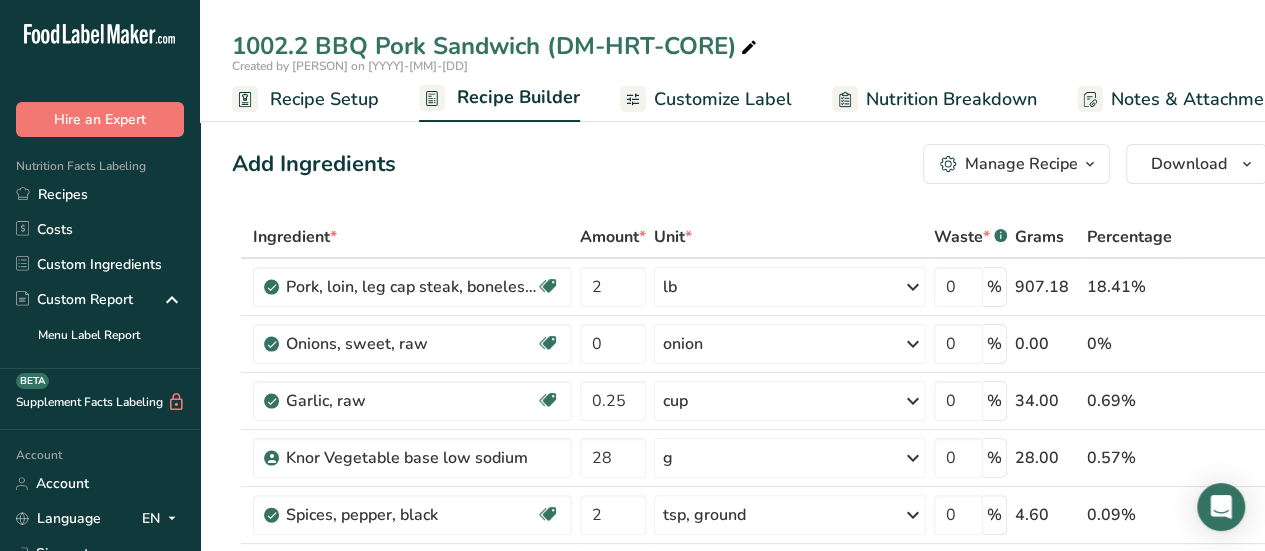 click on "1002.2 BBQ Pork Sandwich (DM-HRT-CORE)" at bounding box center [732, 46] 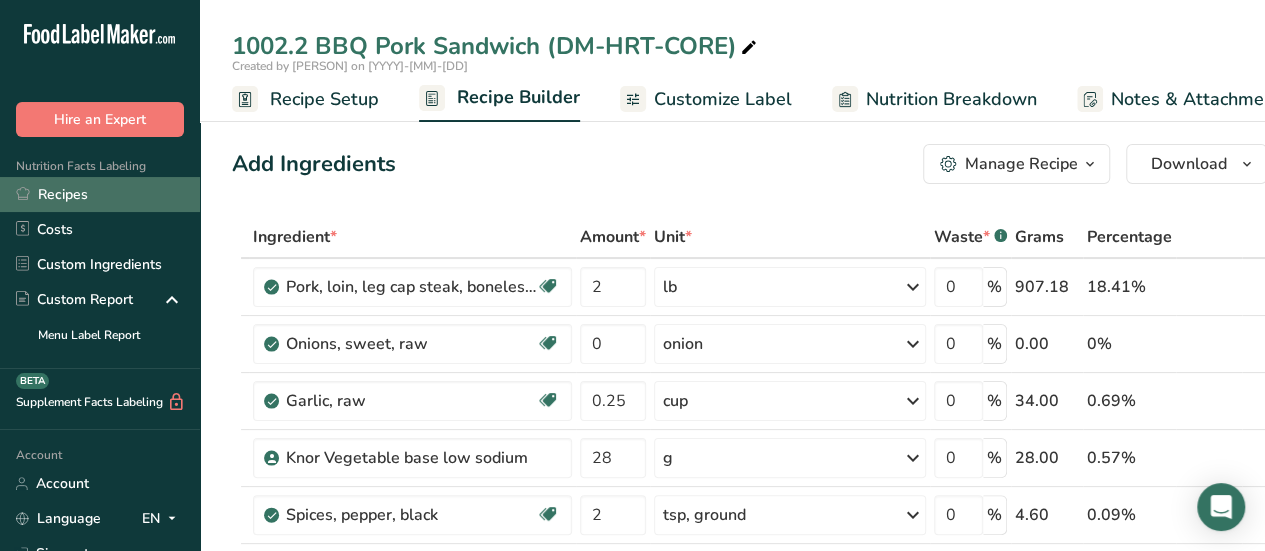click on "Recipes" at bounding box center [100, 194] 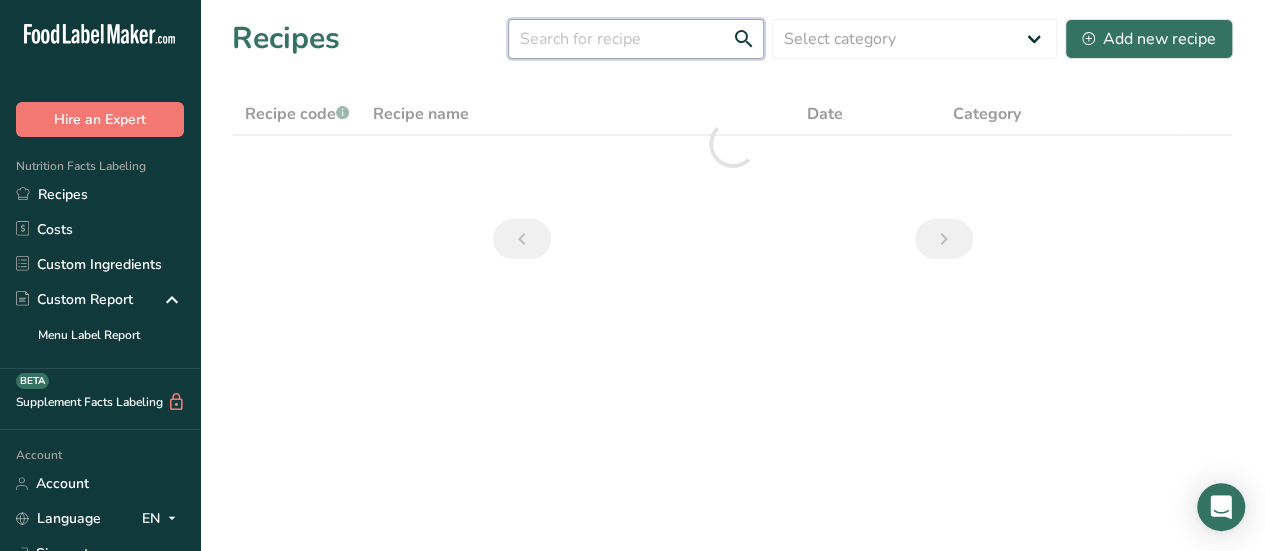 click at bounding box center [636, 39] 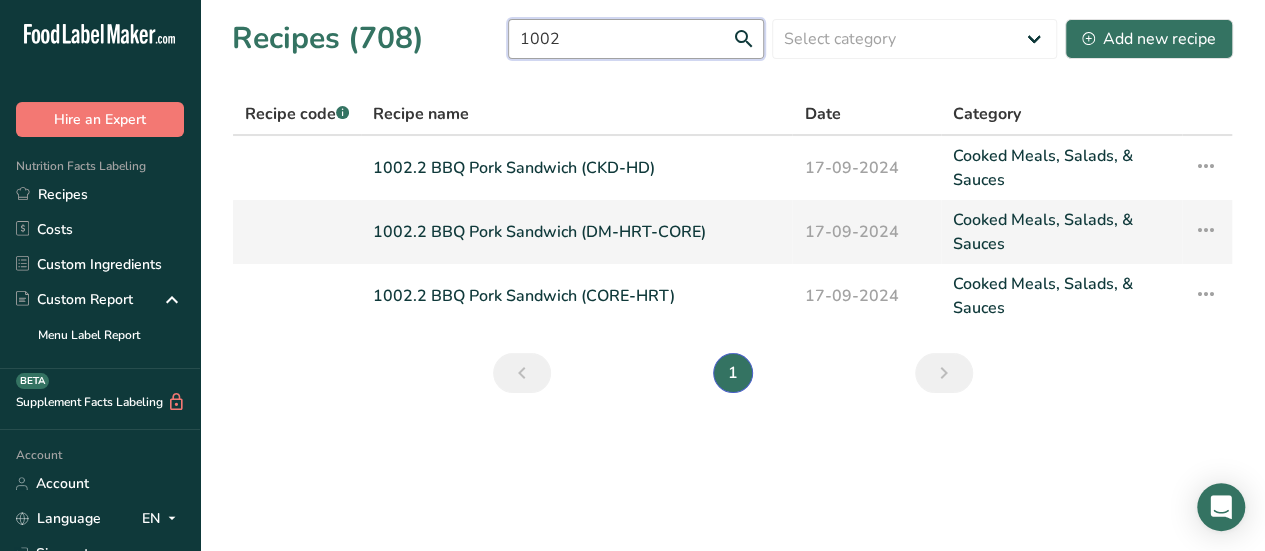 type on "1002" 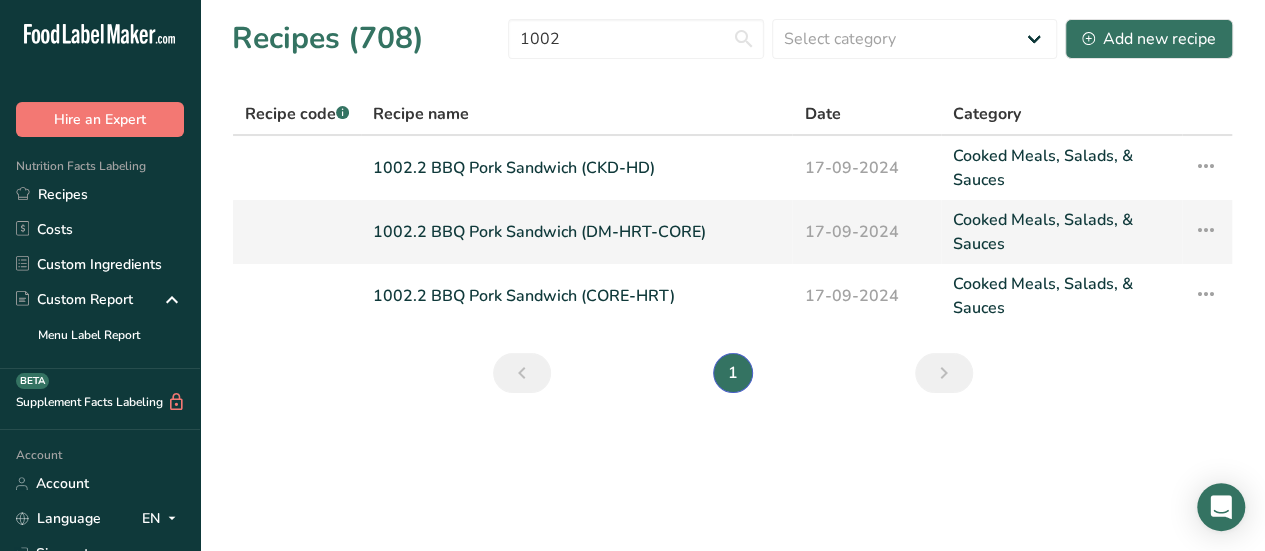 click on "1002.2 BBQ Pork Sandwich (DM-HRT-CORE)" at bounding box center (576, 232) 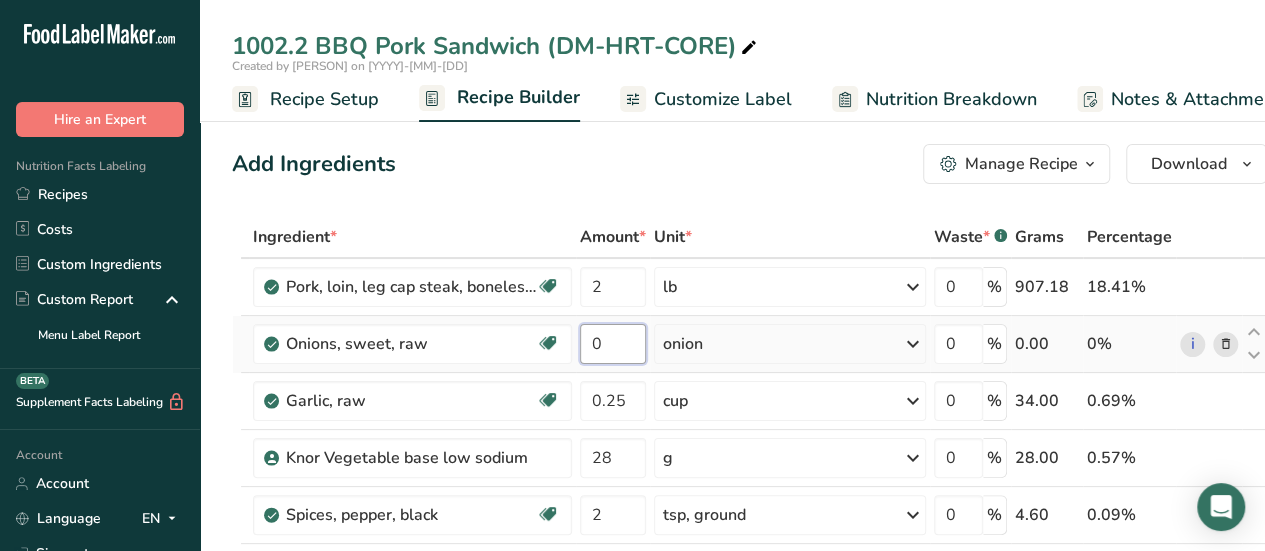 click on "0" at bounding box center (613, 344) 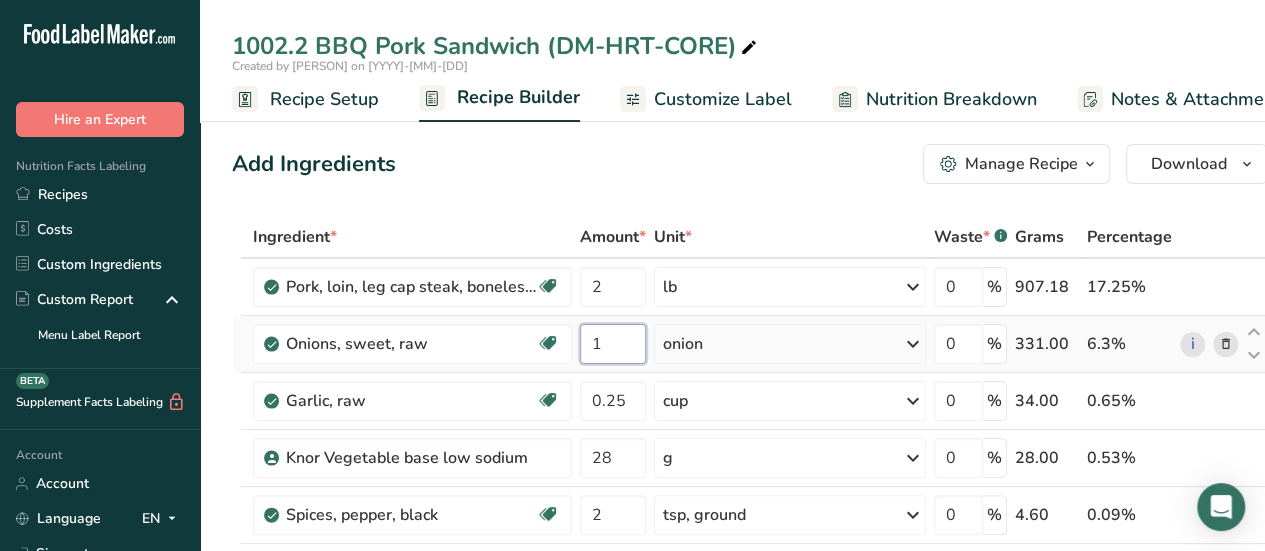 click on "1" at bounding box center (613, 344) 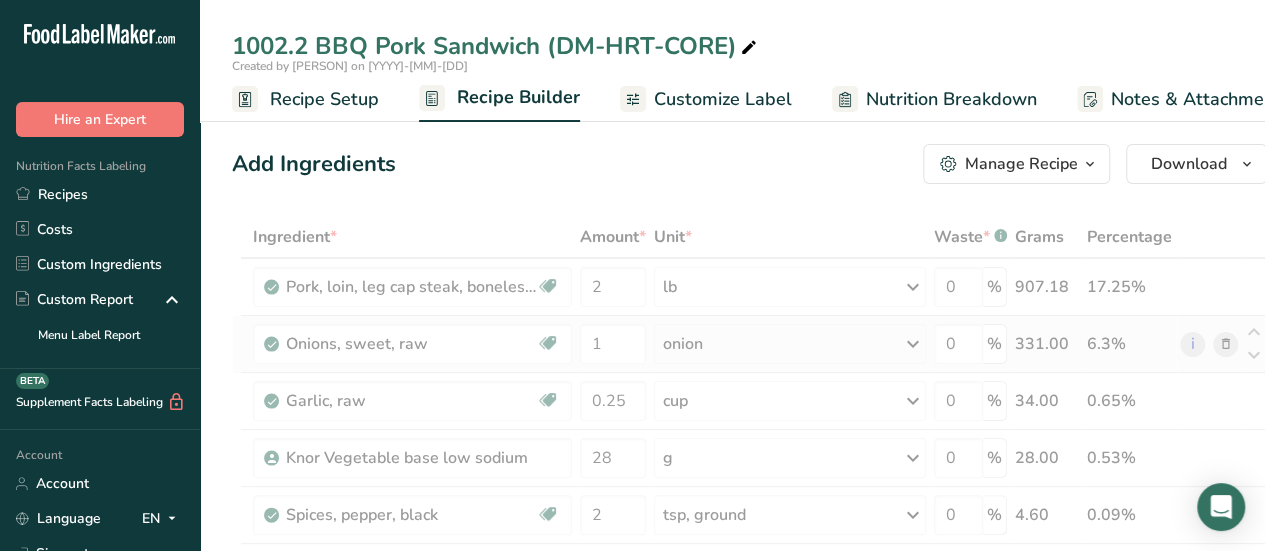 click on "Ingredient *
Amount *
Unit *
Waste *   .a-a{fill:#347362;}.b-a{fill:#fff;}          Grams
Percentage
Pork, loin, leg cap steak, boneless, separable lean and fat, cooked, broiled
Dairy free
Gluten free
Soy free
2
lb
Portions
3 oz
1 piece
Weight Units
g
kg
mg
See more
Volume Units
l
Volume units require a density conversion. If you know your ingredient's density enter it below. Otherwise, click on "RIA" our AI Regulatory bot - she will be able to help you
lb/ft3
g/cm3
Confirm
mL
lb/ft3" at bounding box center [749, 756] 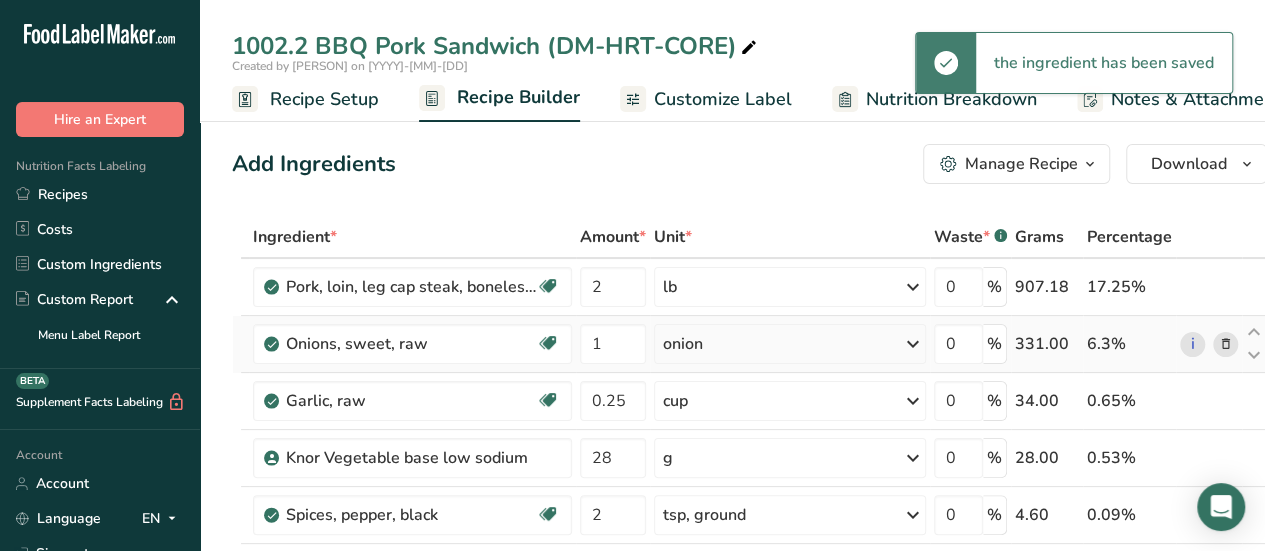 click at bounding box center (913, 344) 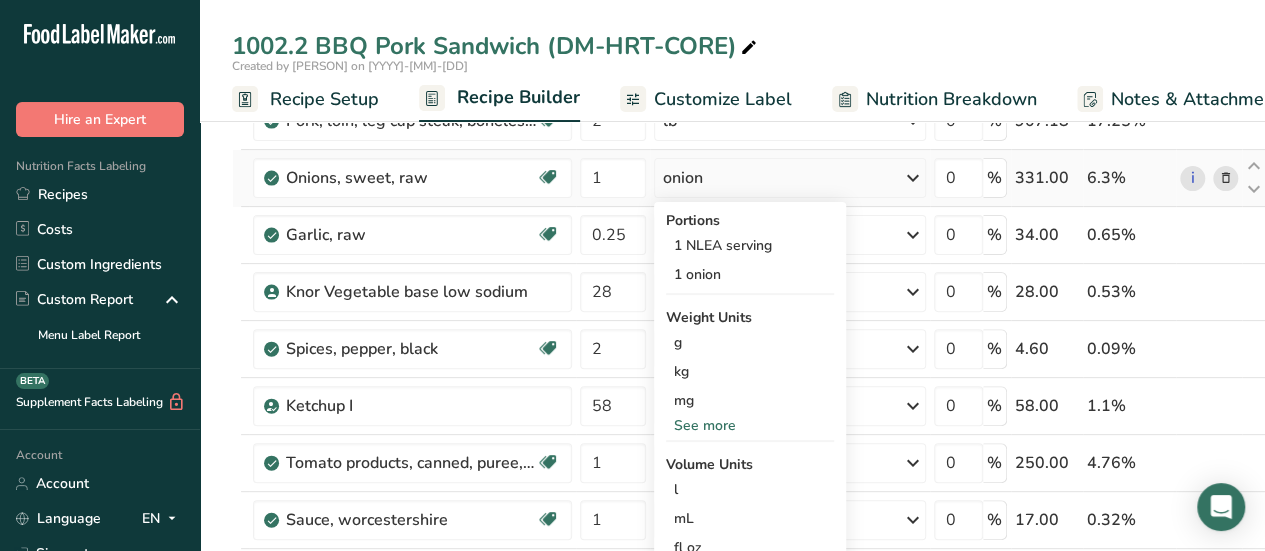 scroll, scrollTop: 232, scrollLeft: 0, axis: vertical 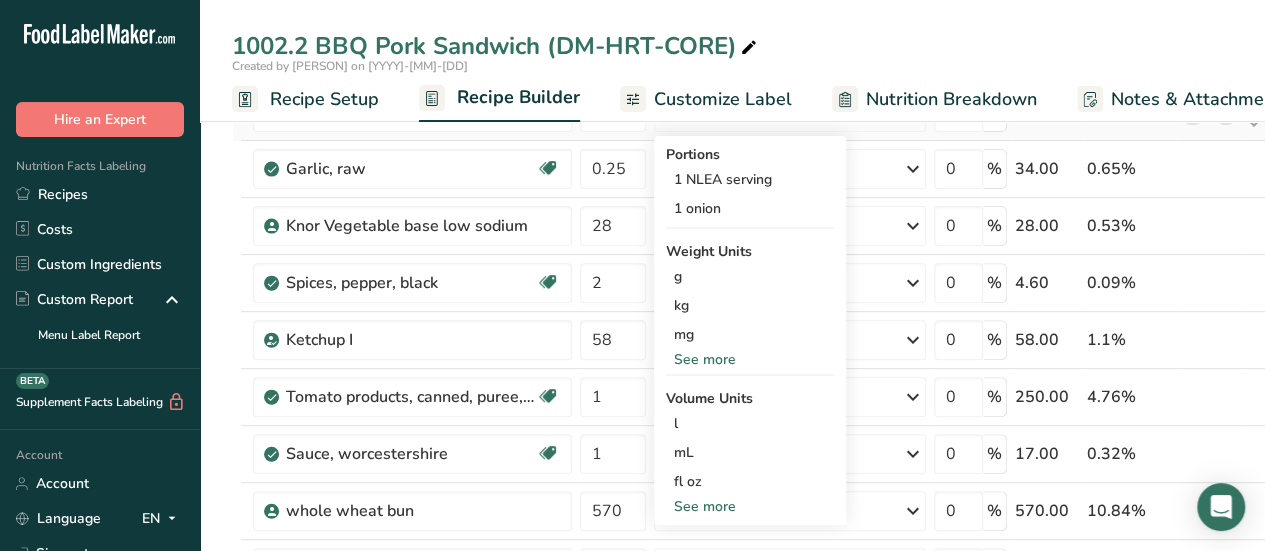 click on "See more" at bounding box center [750, 506] 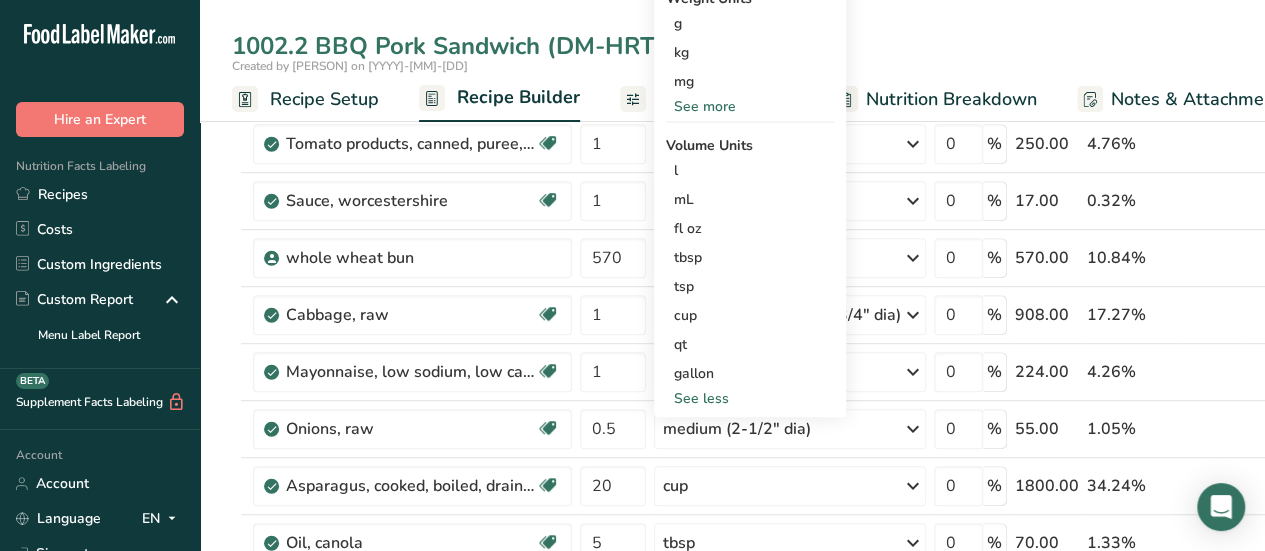 scroll, scrollTop: 502, scrollLeft: 0, axis: vertical 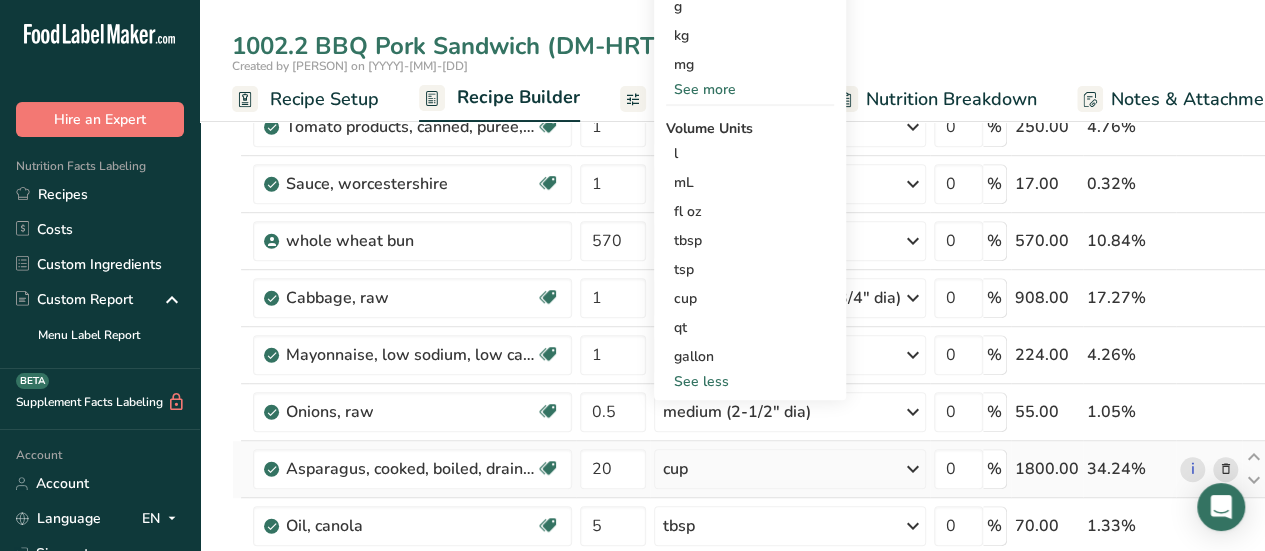 click on "cup" at bounding box center (675, 469) 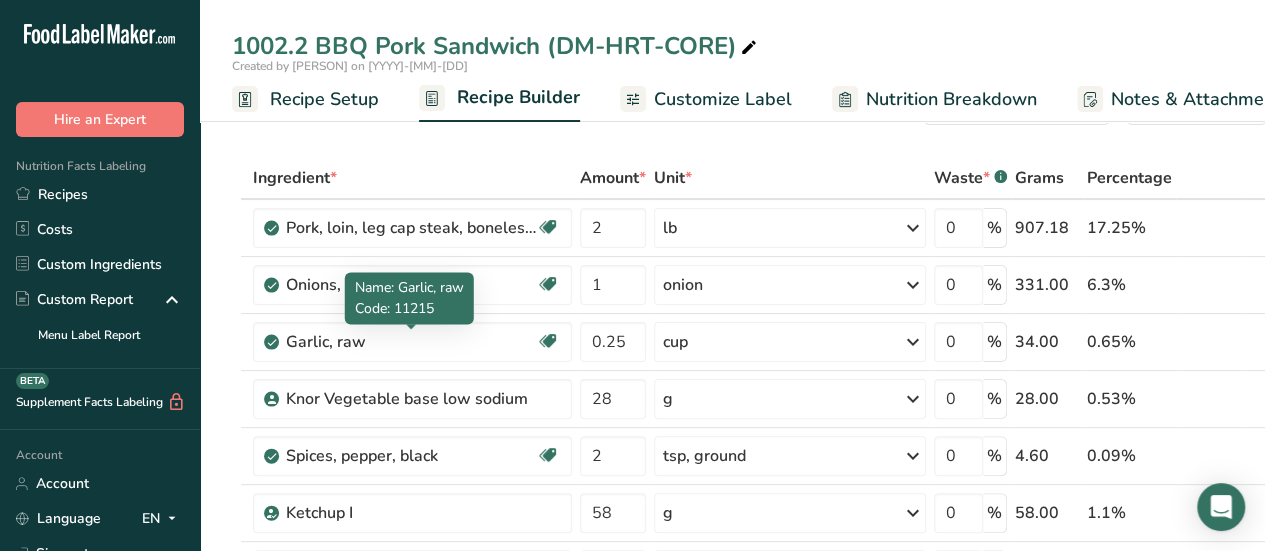 scroll, scrollTop: 58, scrollLeft: 0, axis: vertical 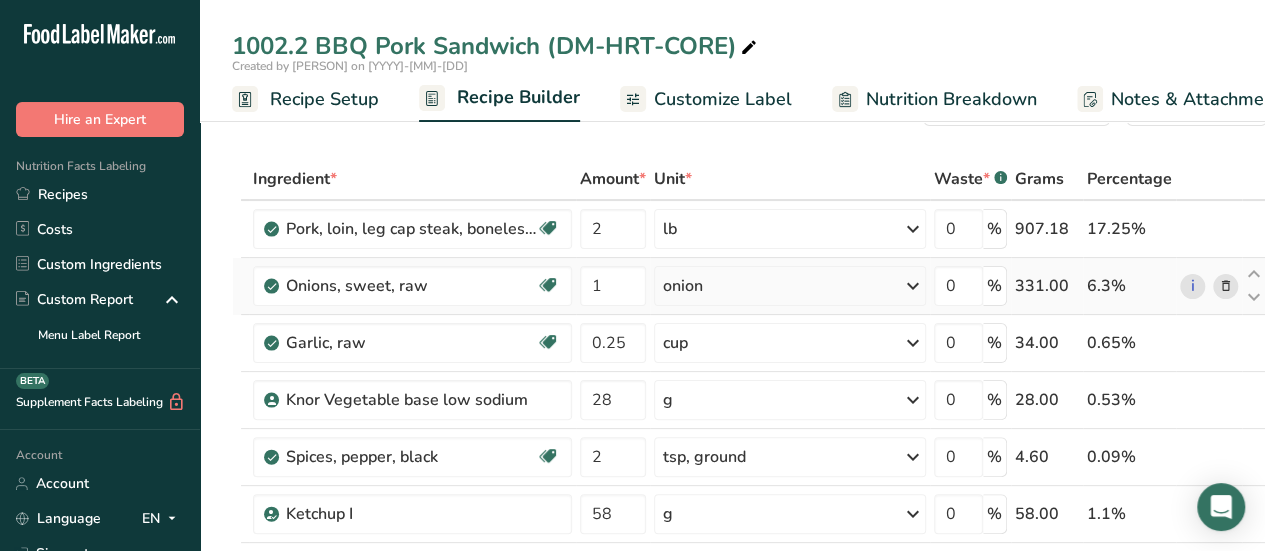 click at bounding box center [913, 286] 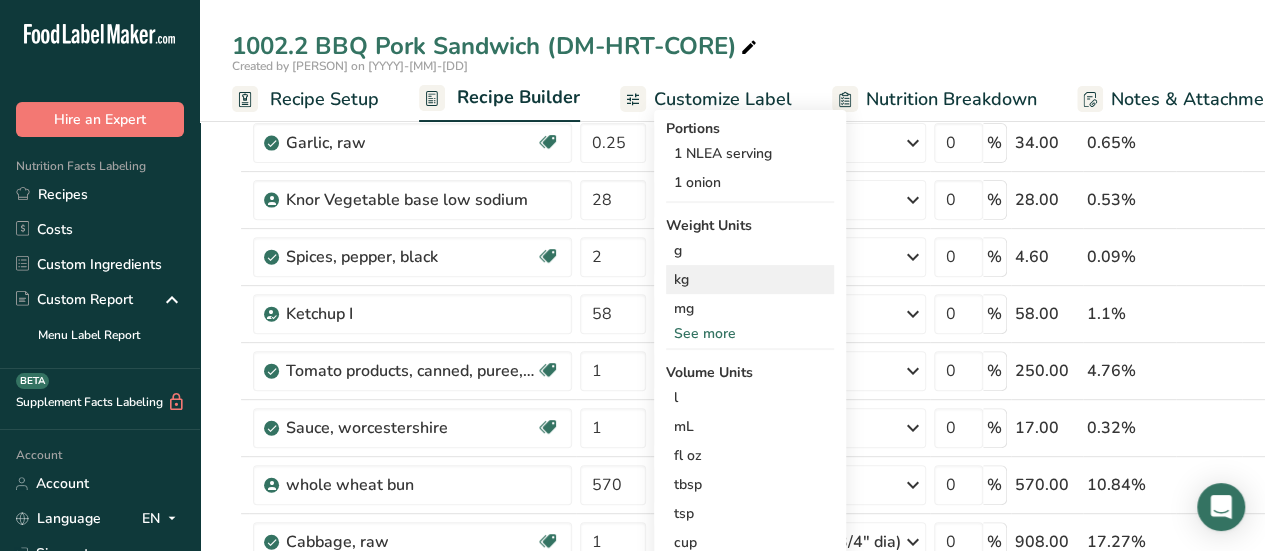 scroll, scrollTop: 338, scrollLeft: 0, axis: vertical 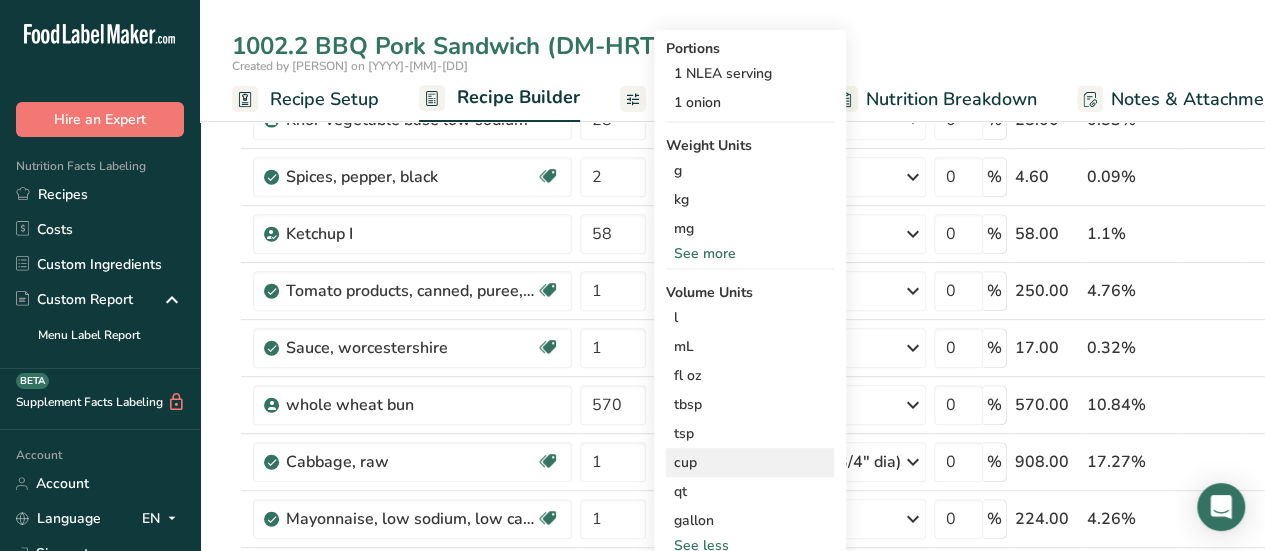 click on "cup" at bounding box center (750, 462) 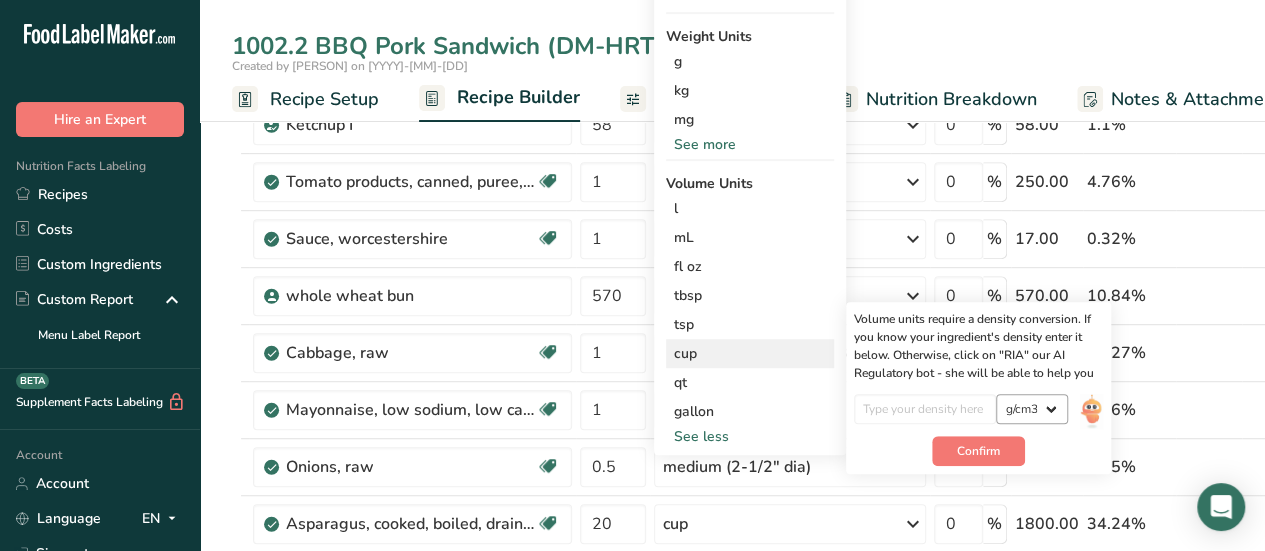 scroll, scrollTop: 448, scrollLeft: 0, axis: vertical 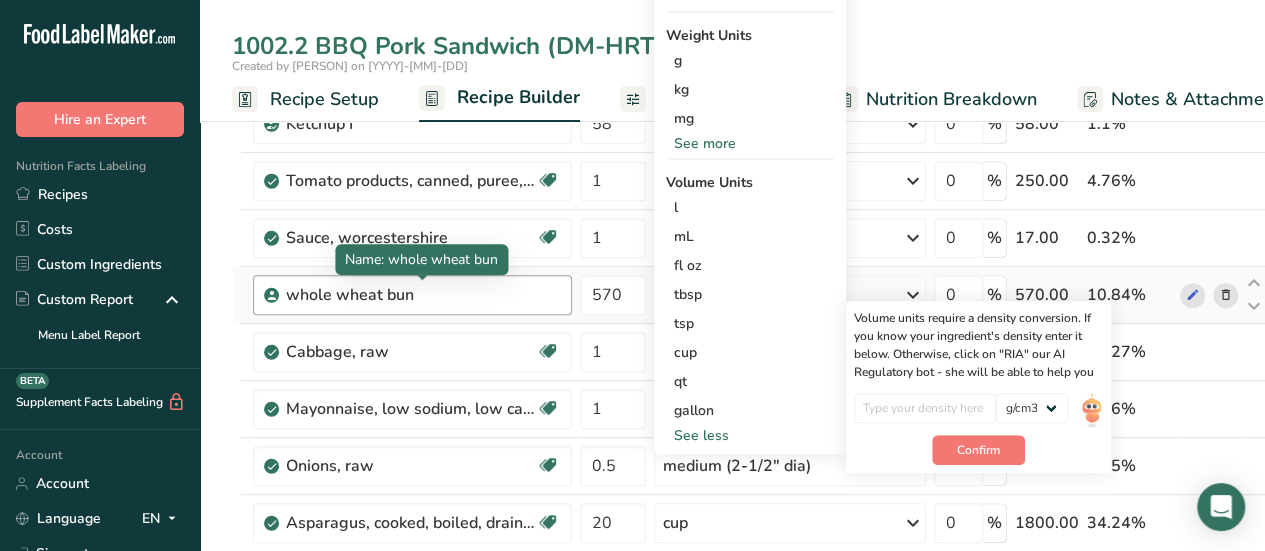 click on "whole wheat bun" at bounding box center [411, 295] 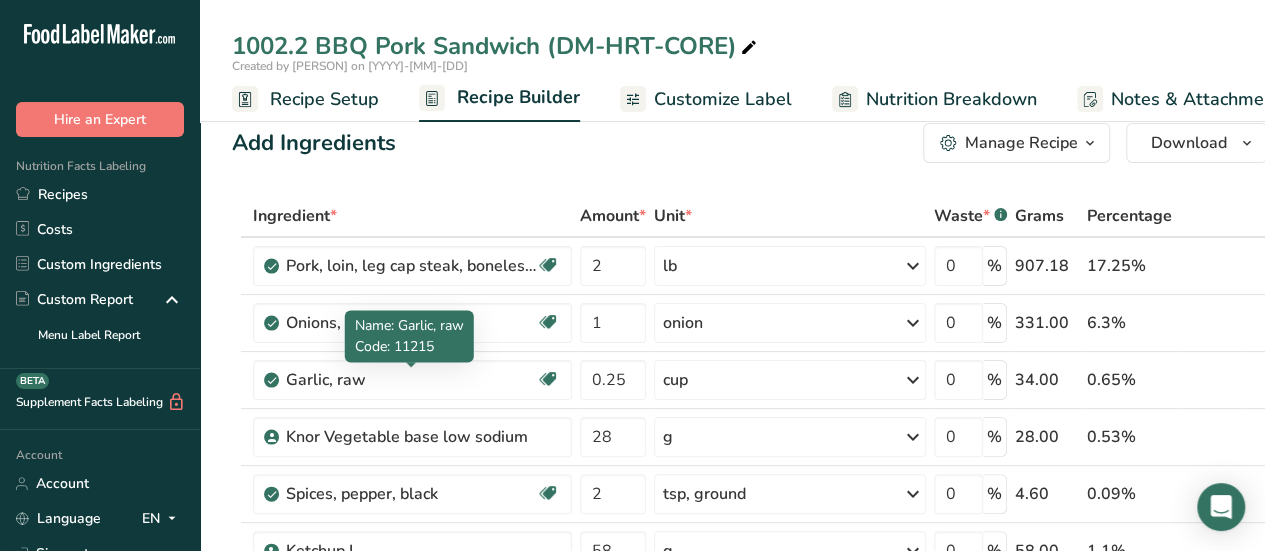 scroll, scrollTop: 20, scrollLeft: 0, axis: vertical 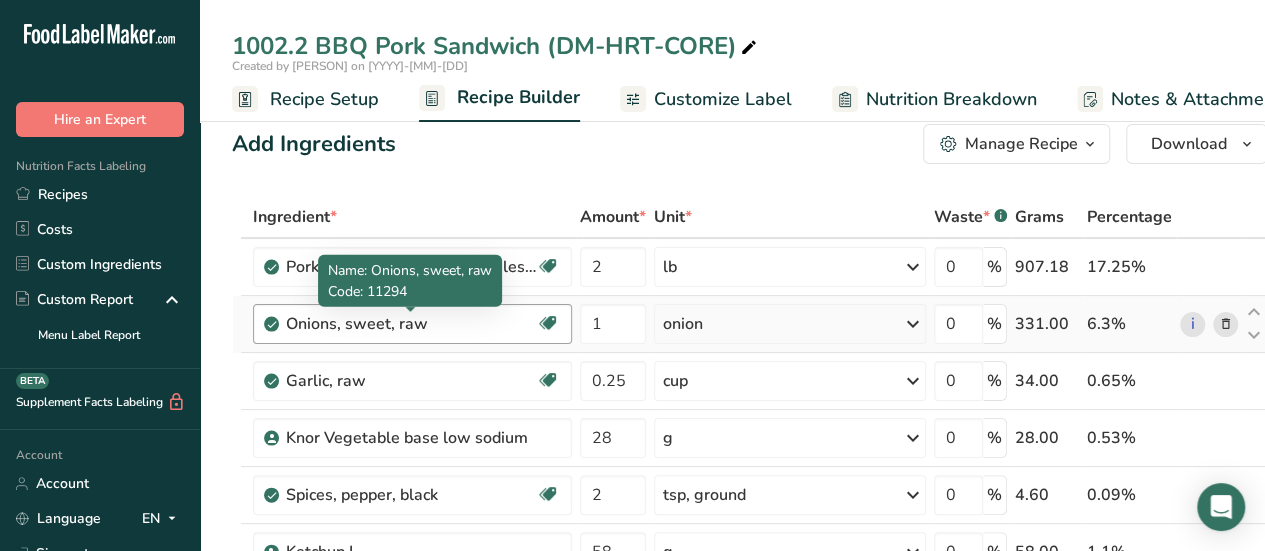 click on "Onions, sweet, raw" at bounding box center (411, 324) 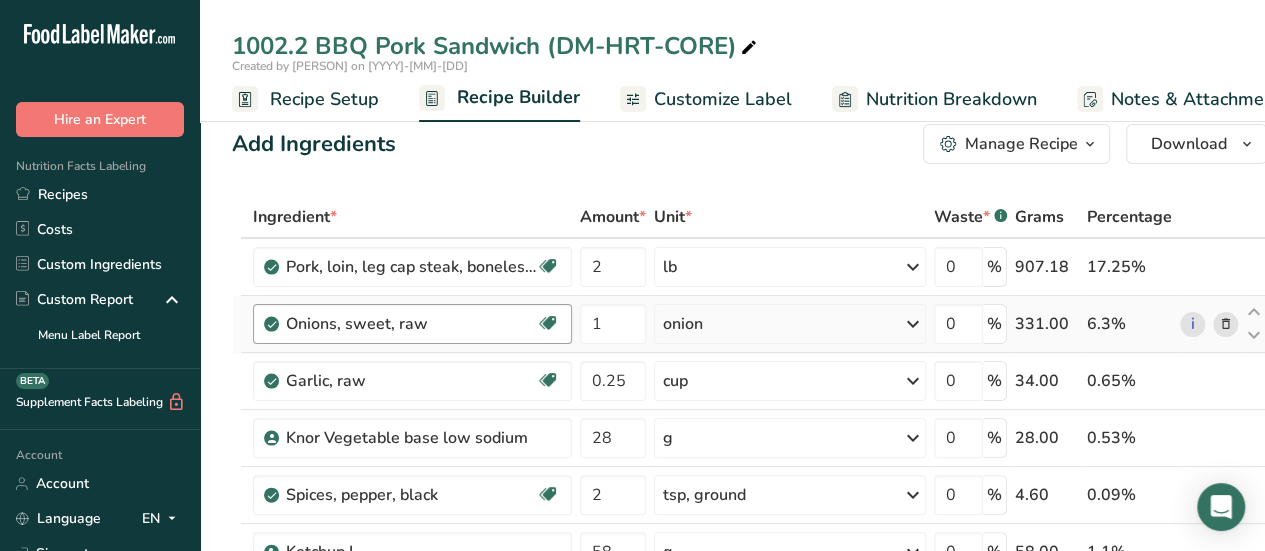 click on "Onions, sweet, raw" at bounding box center [411, 324] 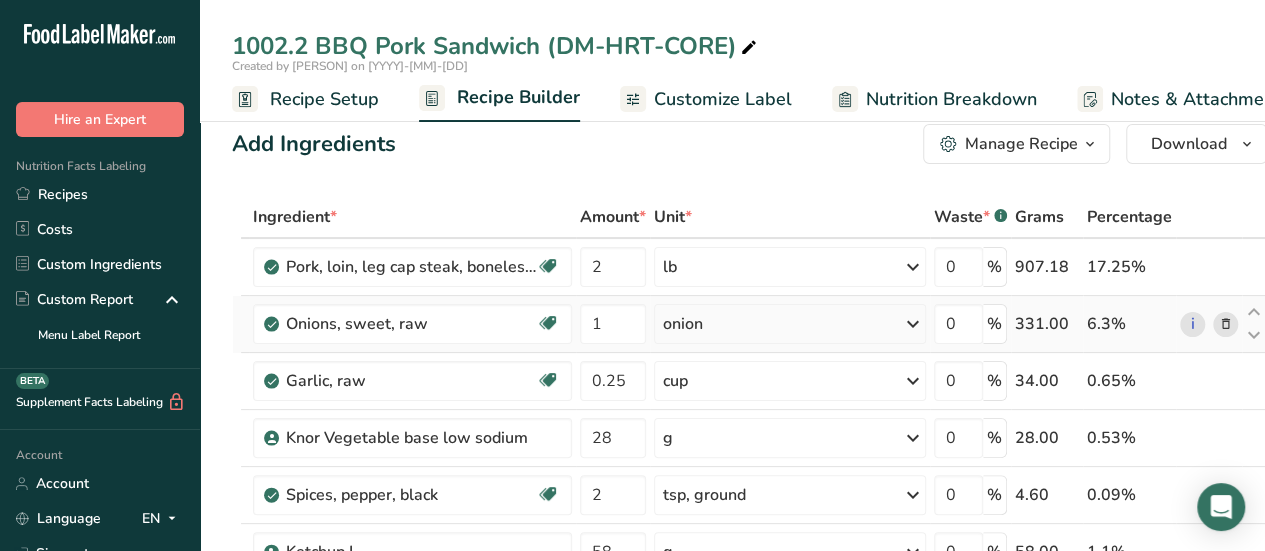 click at bounding box center (1226, 324) 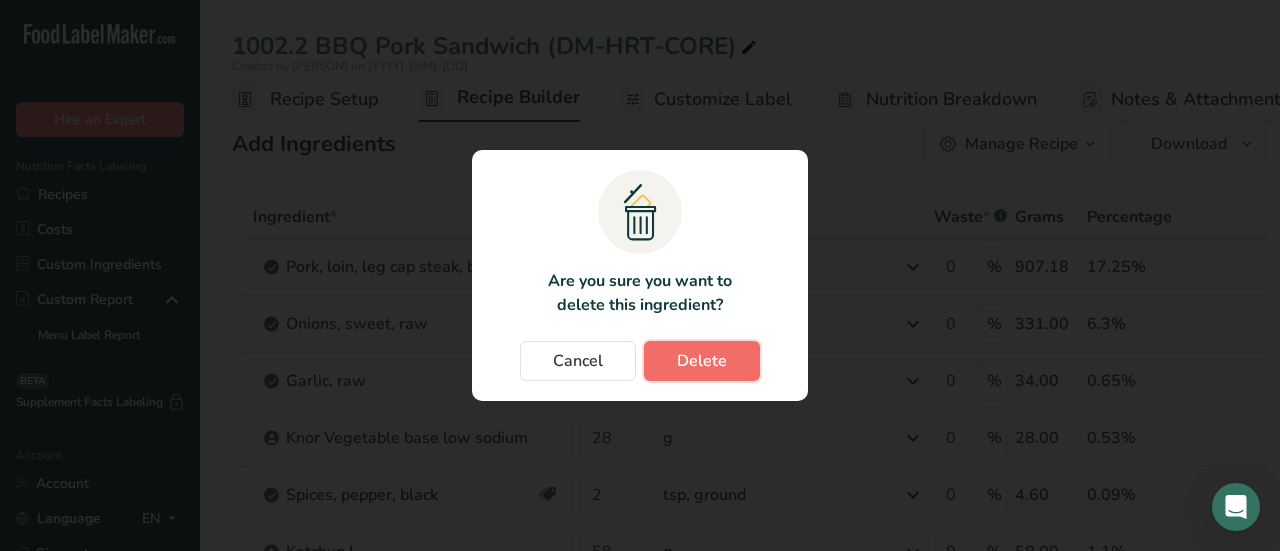 click on "Delete" at bounding box center (702, 361) 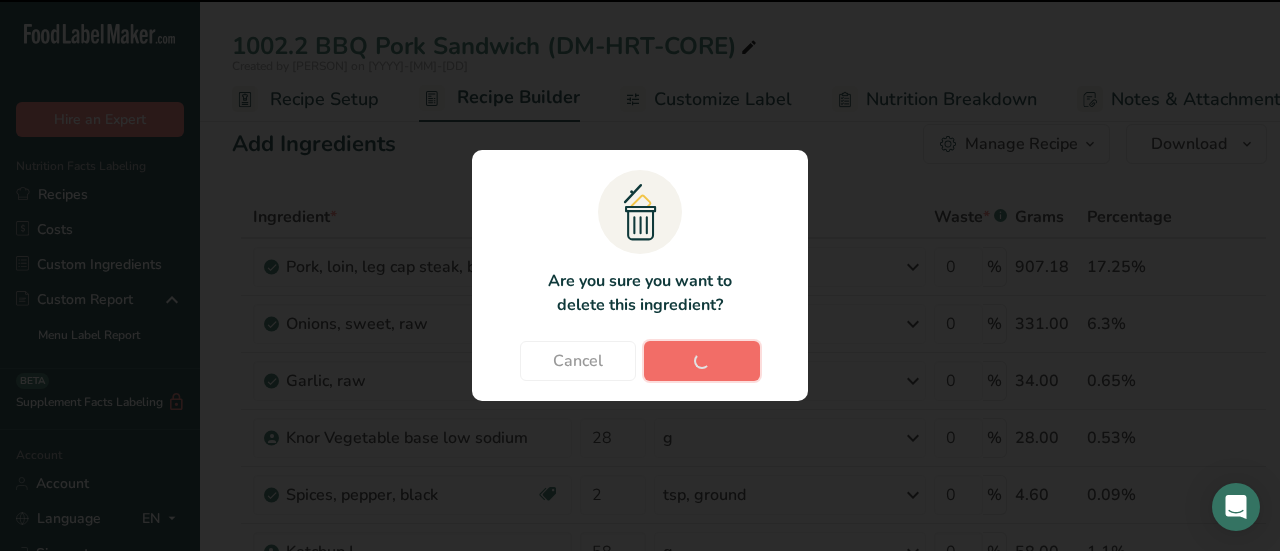 type on "0.25" 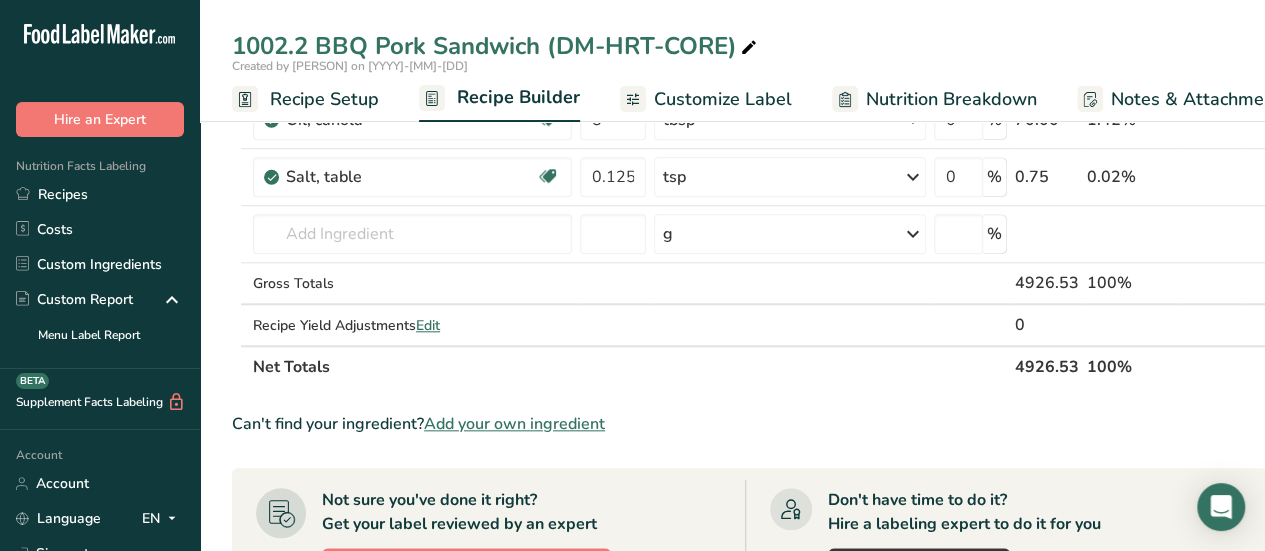 scroll, scrollTop: 830, scrollLeft: 0, axis: vertical 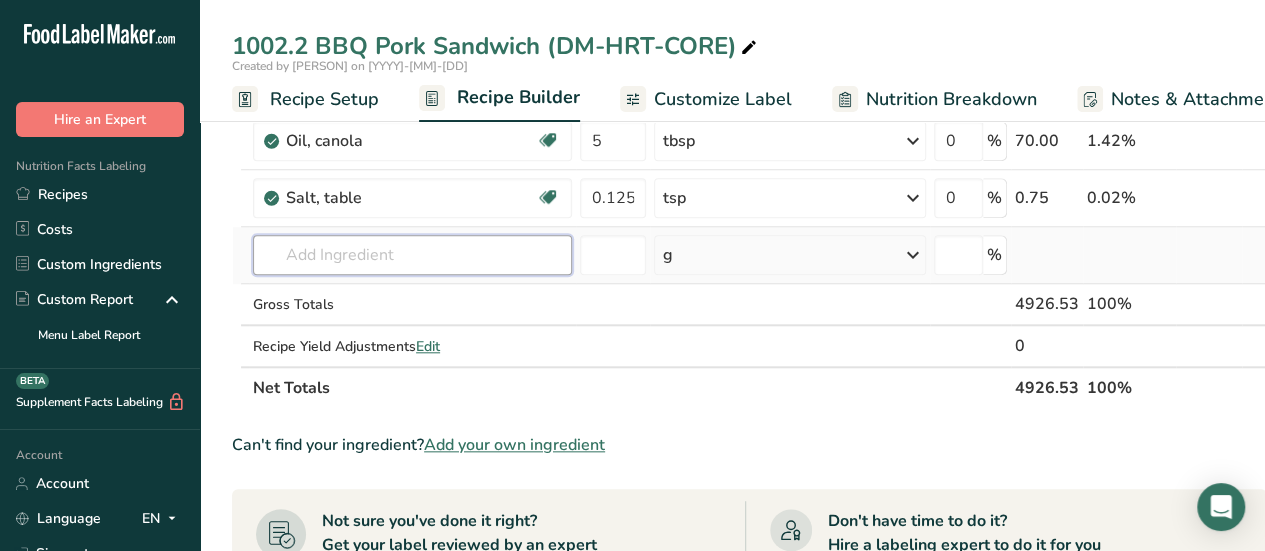 click at bounding box center (412, 255) 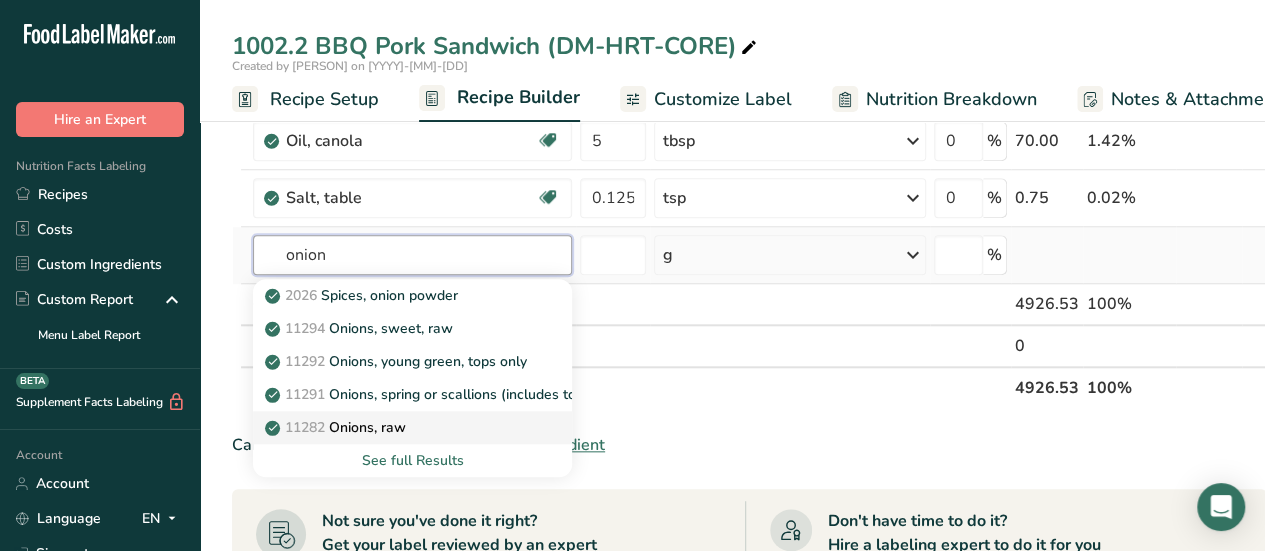 type on "onion" 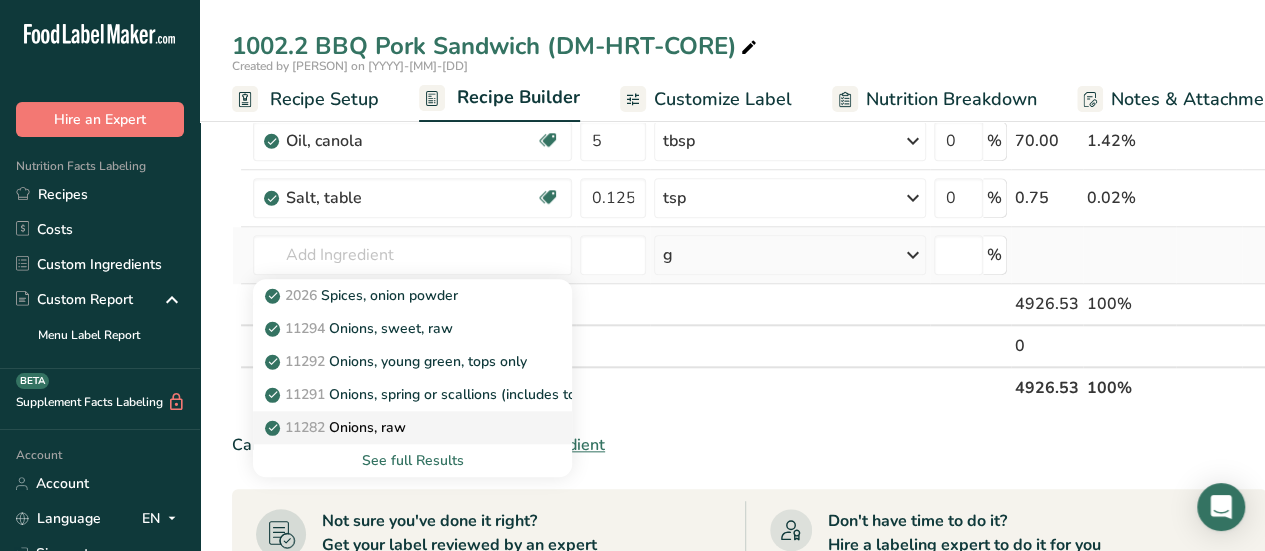 click on "11282
Onions, raw" at bounding box center [337, 427] 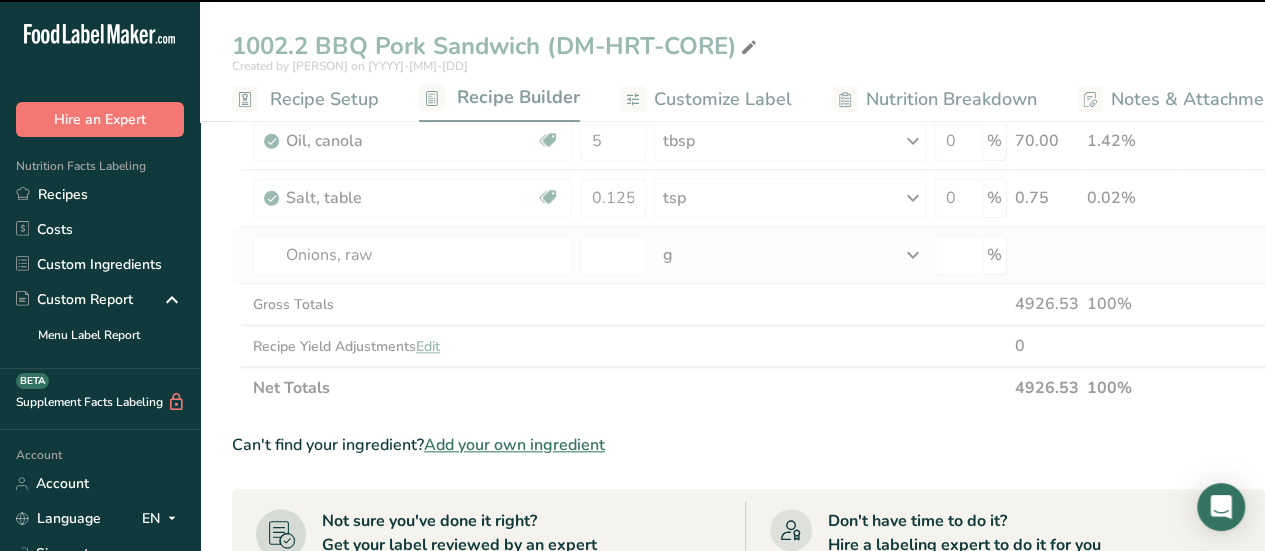 type on "0" 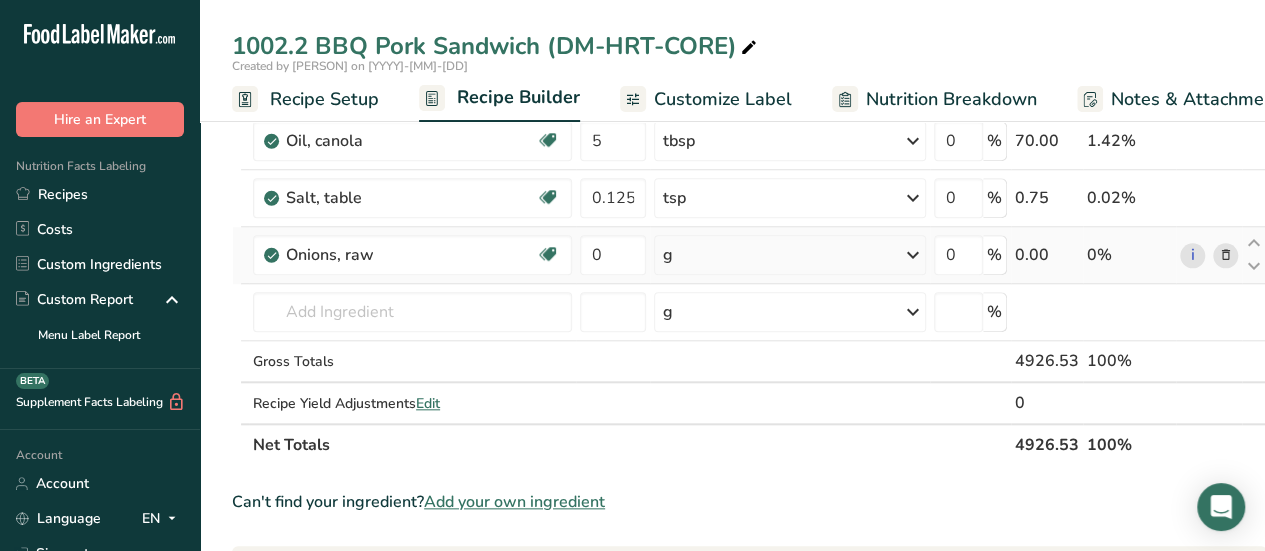 click on "g" at bounding box center (668, 255) 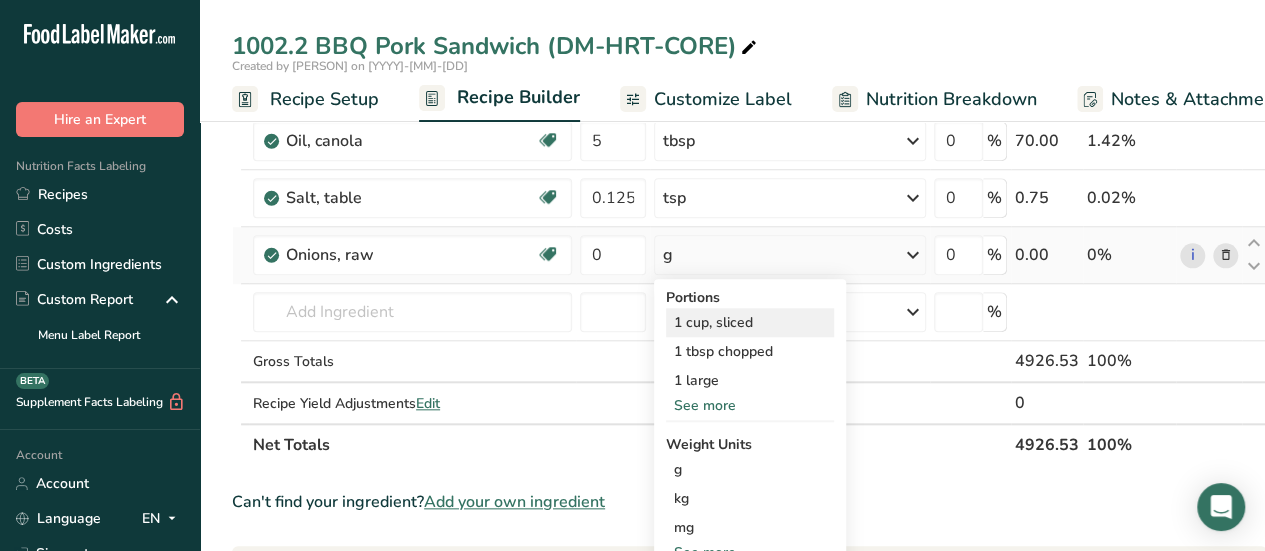 click on "1 cup, sliced" at bounding box center (750, 322) 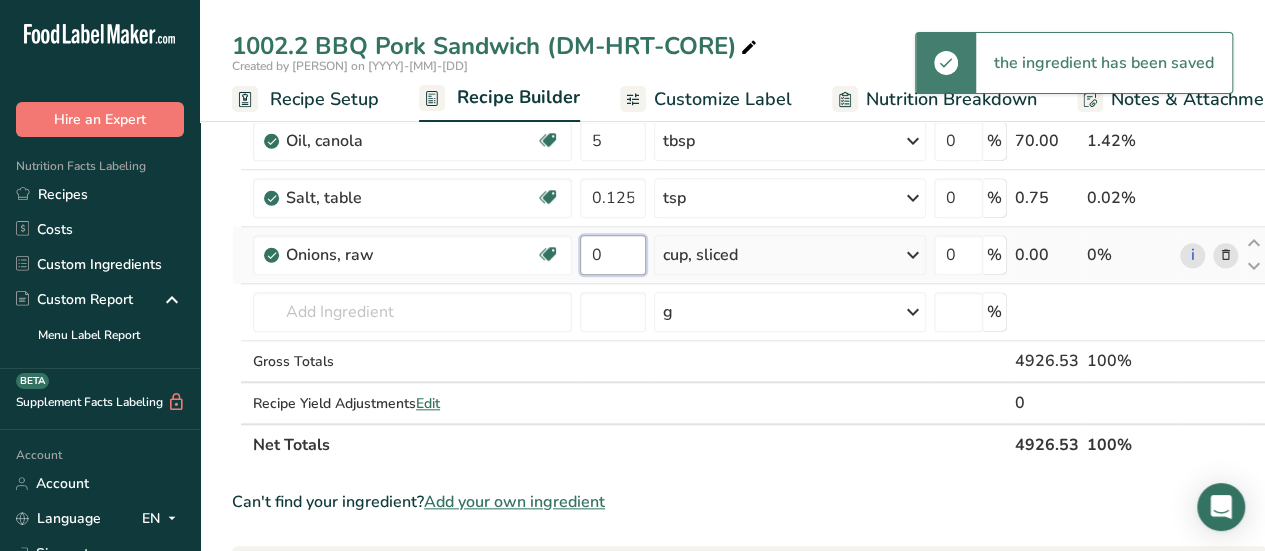 click on "0" at bounding box center [613, 255] 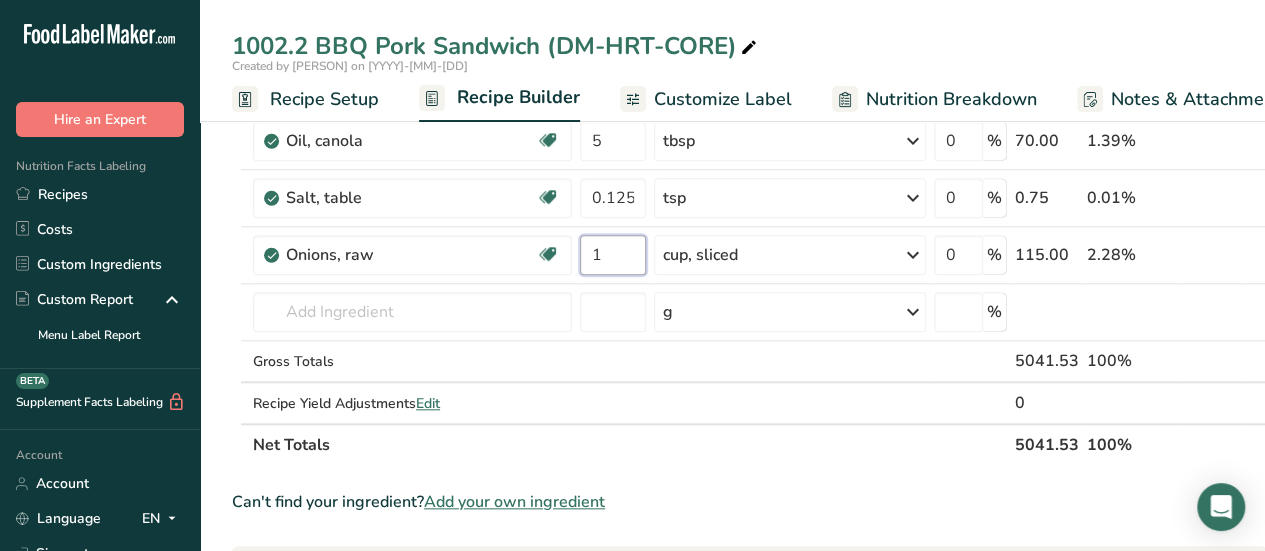type on "1" 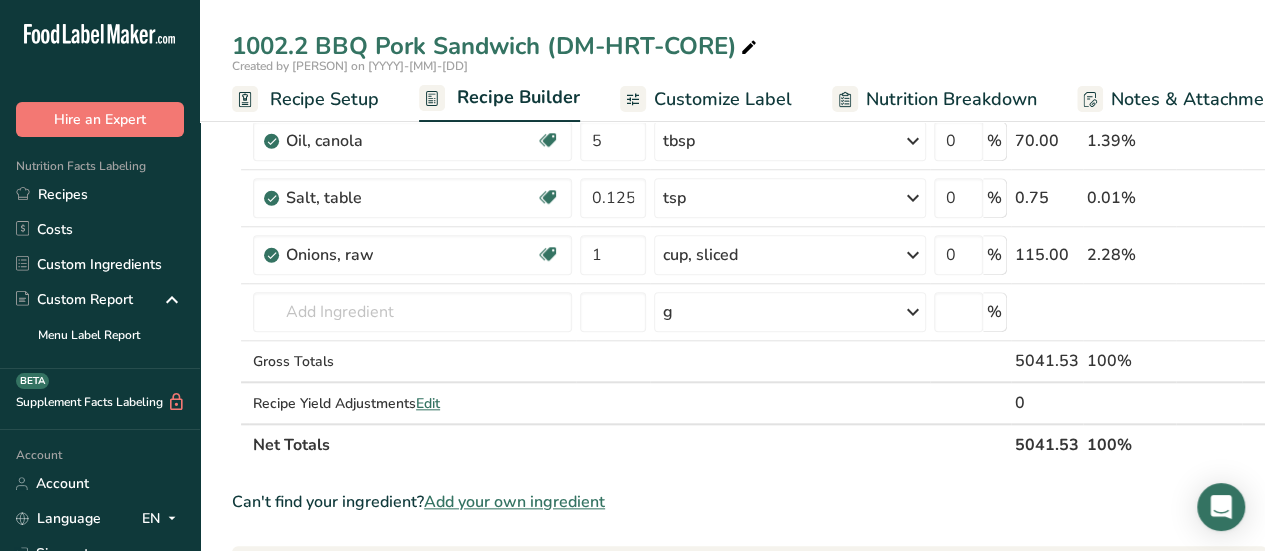 click on "1002.2 BBQ Pork Sandwich (DM-HRT-CORE)
Created by [PERSON] on [YYYY]-[MM]-[DD]
Recipe Setup                       Recipe Builder   Customize Label               Nutrition Breakdown               Notes & Attachments                 Recipe Costing
Add Ingredients
Manage Recipe         Delete Recipe           Duplicate Recipe             Scale Recipe             Save as Sub-Recipe   .a-a{fill:#347362;}.b-a{fill:#fff;}                               Nutrition Breakdown                 Recipe Card
NEW
Amino Acids Pattern Report           Activity History
Download
Choose your preferred label style
Standard FDA label
Standard FDA label
The most common format for nutrition facts labels in compliance with the FDA's typeface, style and requirements" at bounding box center [732, 252] 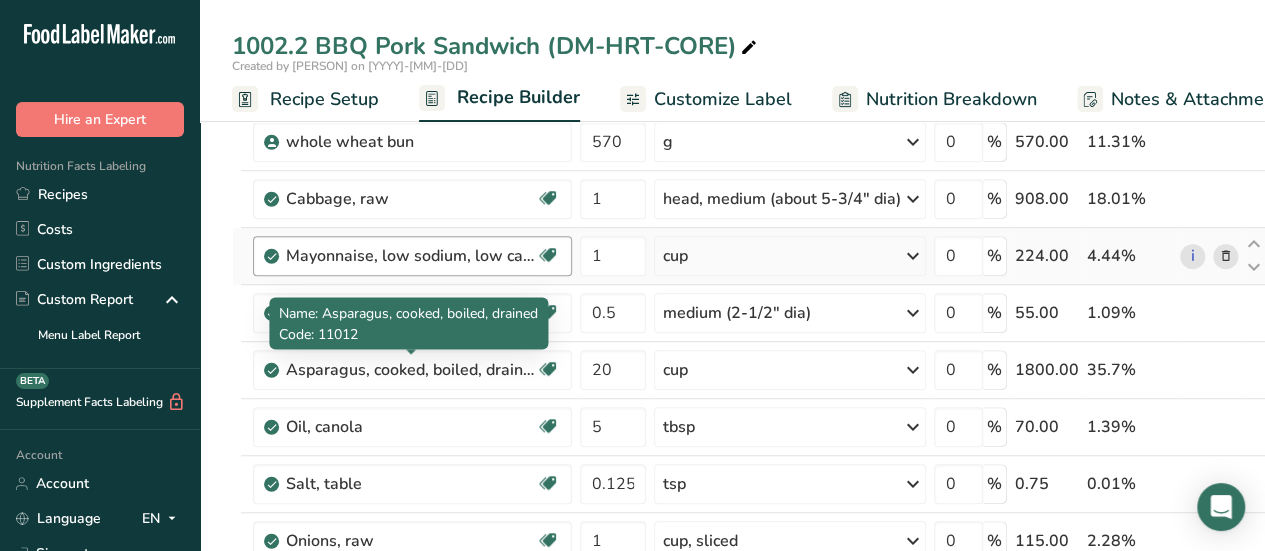 scroll, scrollTop: 558, scrollLeft: 0, axis: vertical 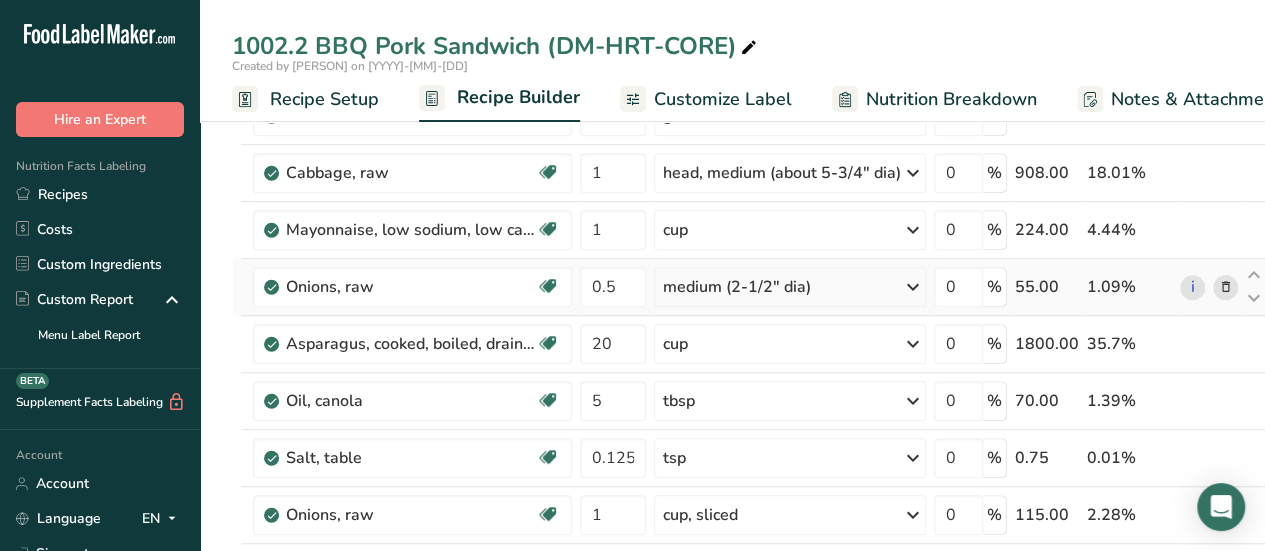 click at bounding box center (1226, 287) 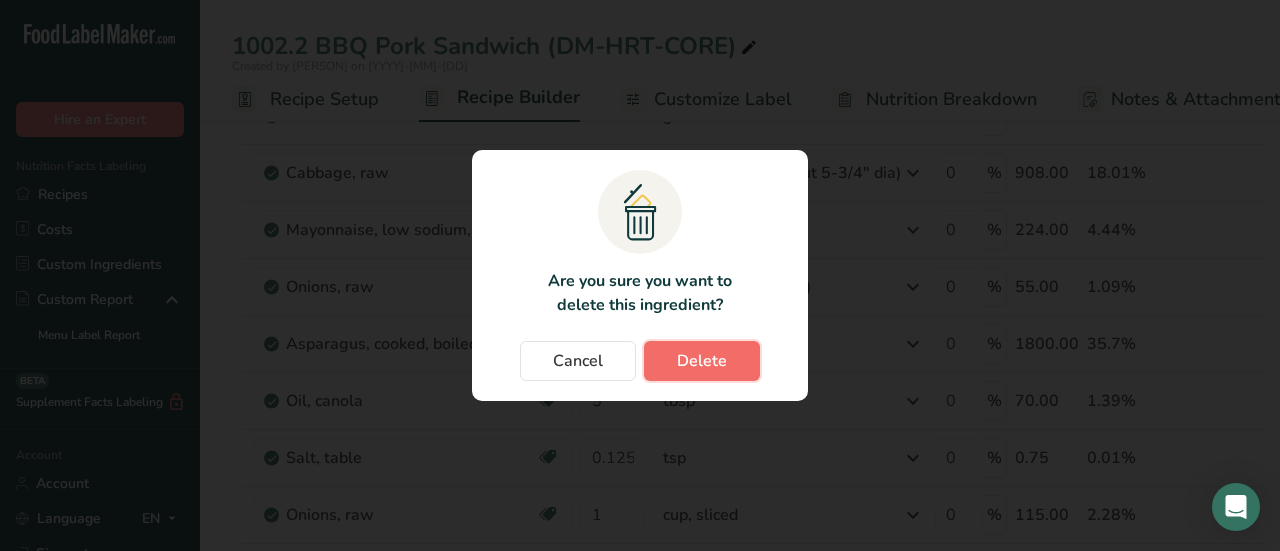 click on "Delete" at bounding box center (702, 361) 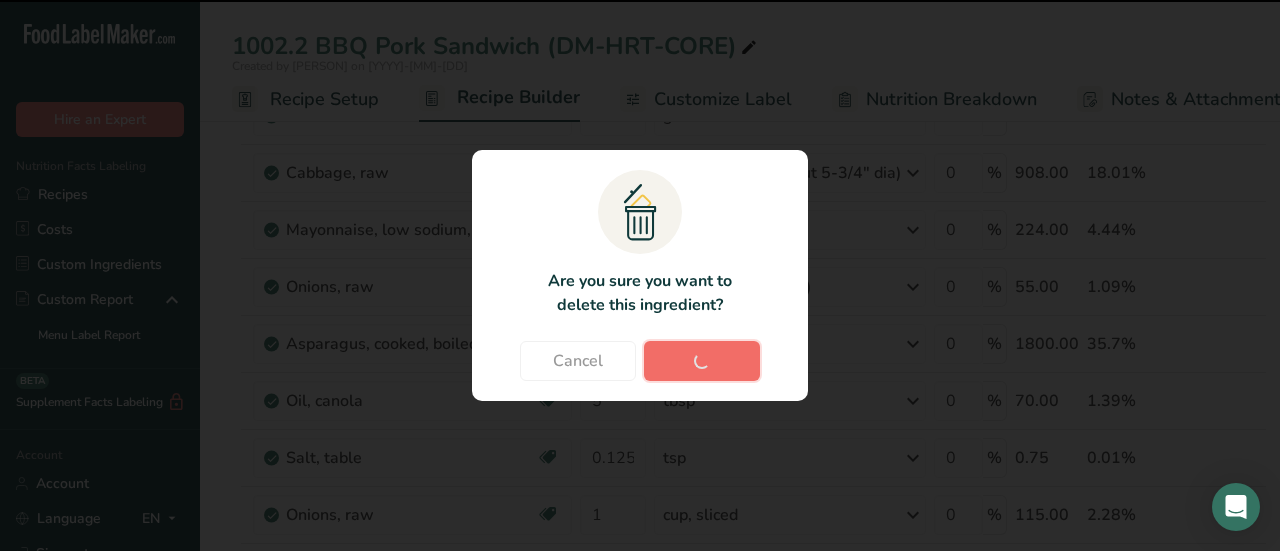 type on "20" 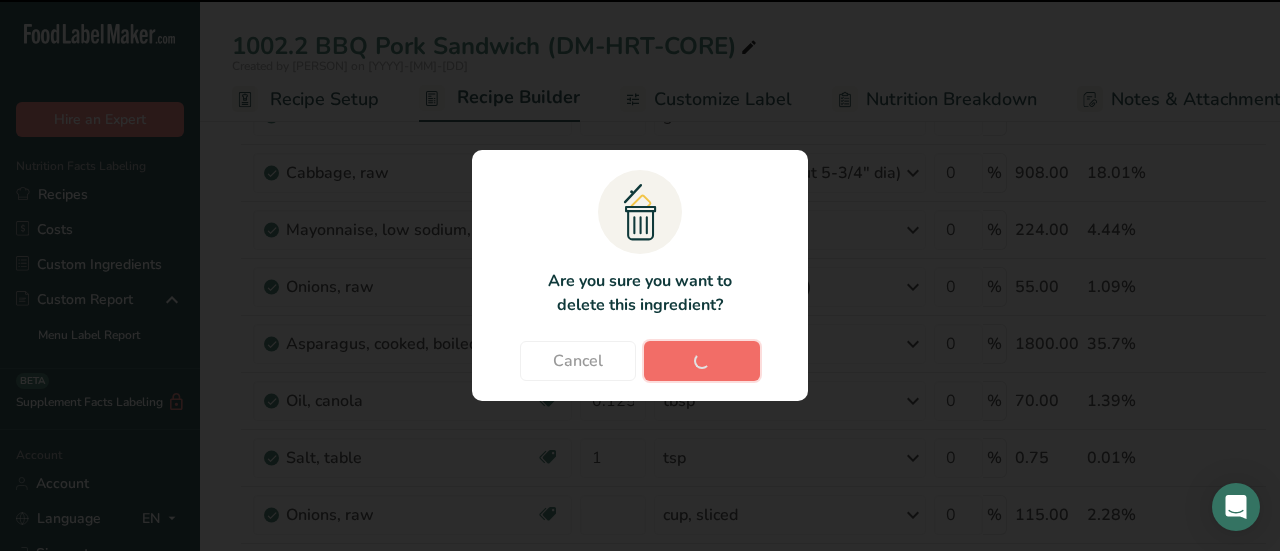 type 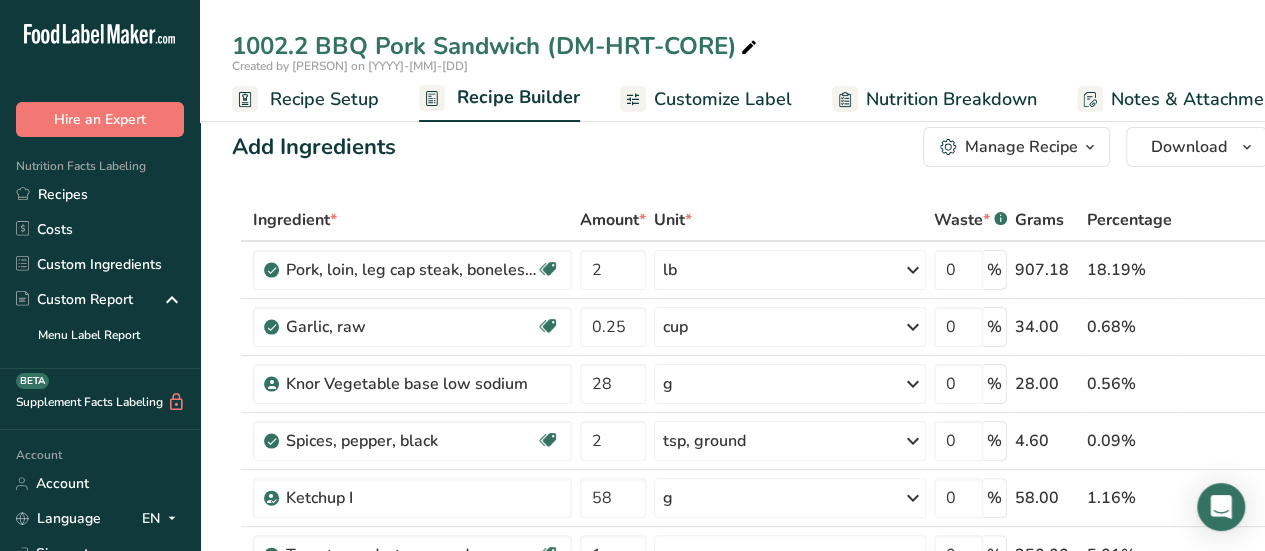 scroll, scrollTop: 0, scrollLeft: 0, axis: both 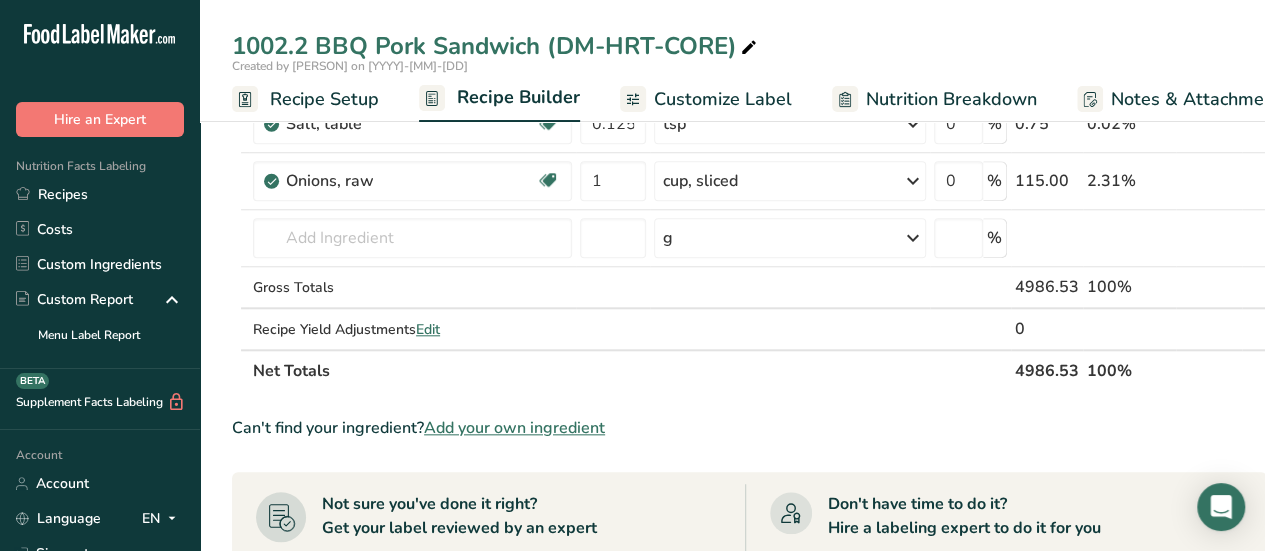 click on "Net Totals" at bounding box center (630, 370) 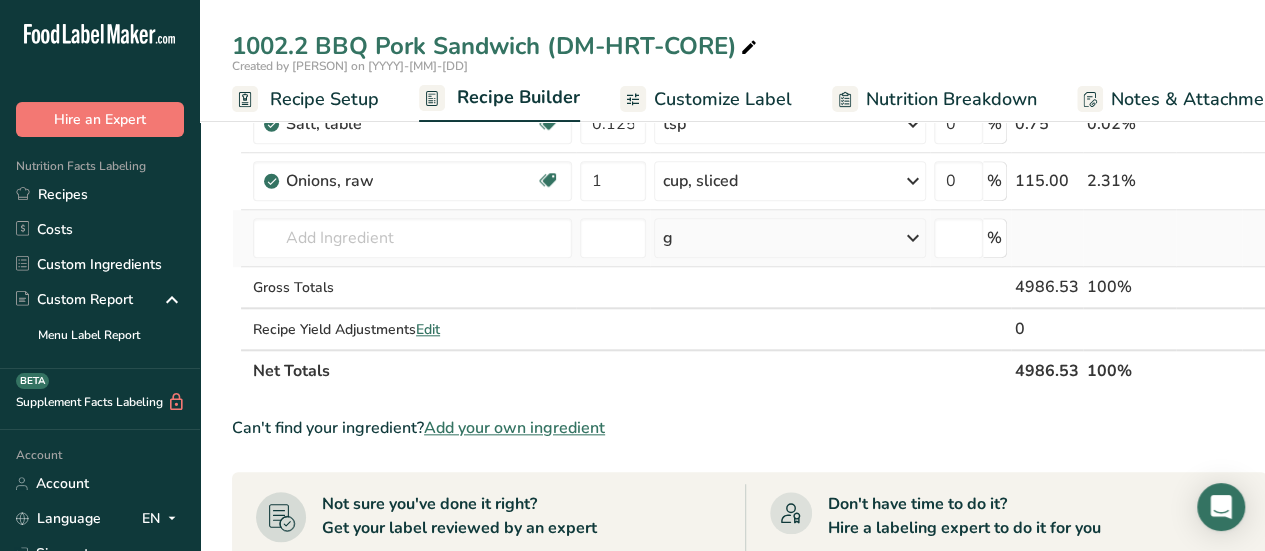 scroll, scrollTop: 0, scrollLeft: 0, axis: both 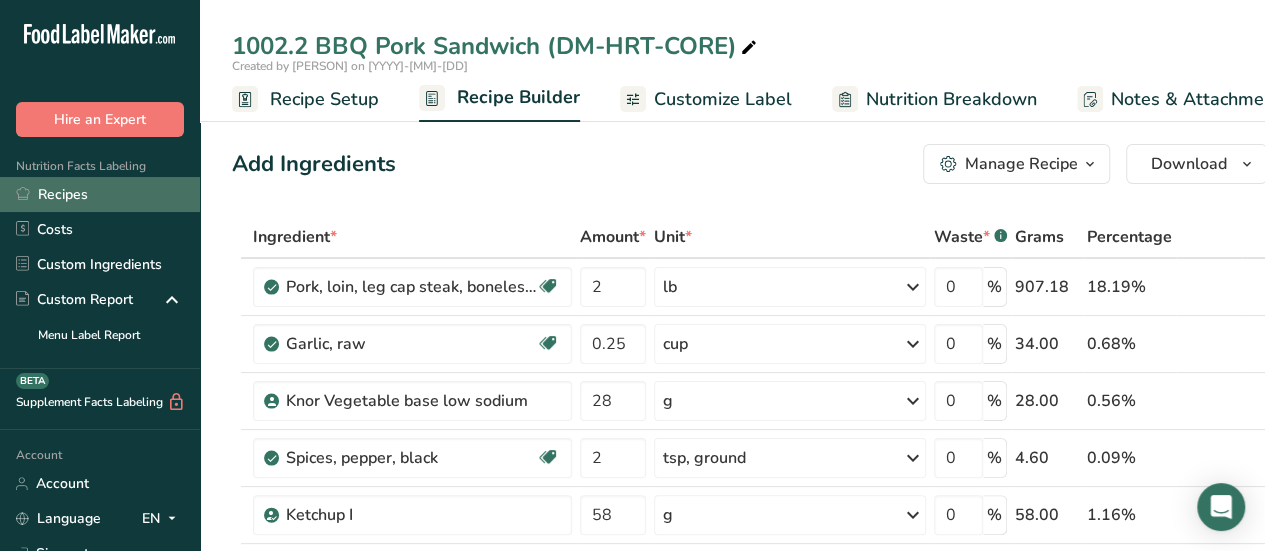 click on "Recipes" at bounding box center [100, 194] 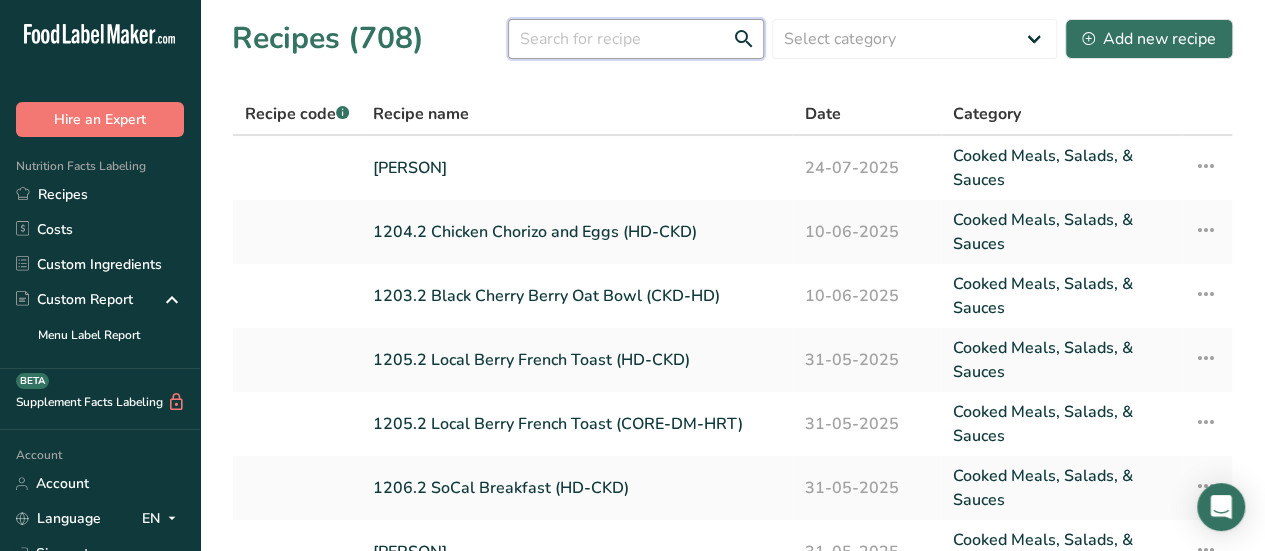 click at bounding box center (636, 39) 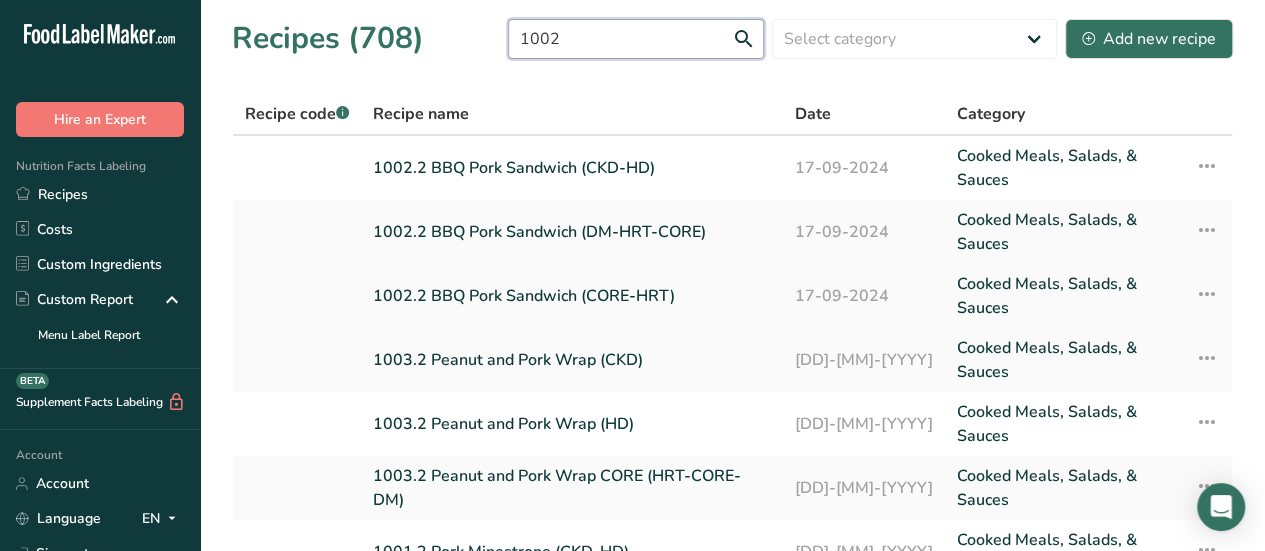 type on "1002" 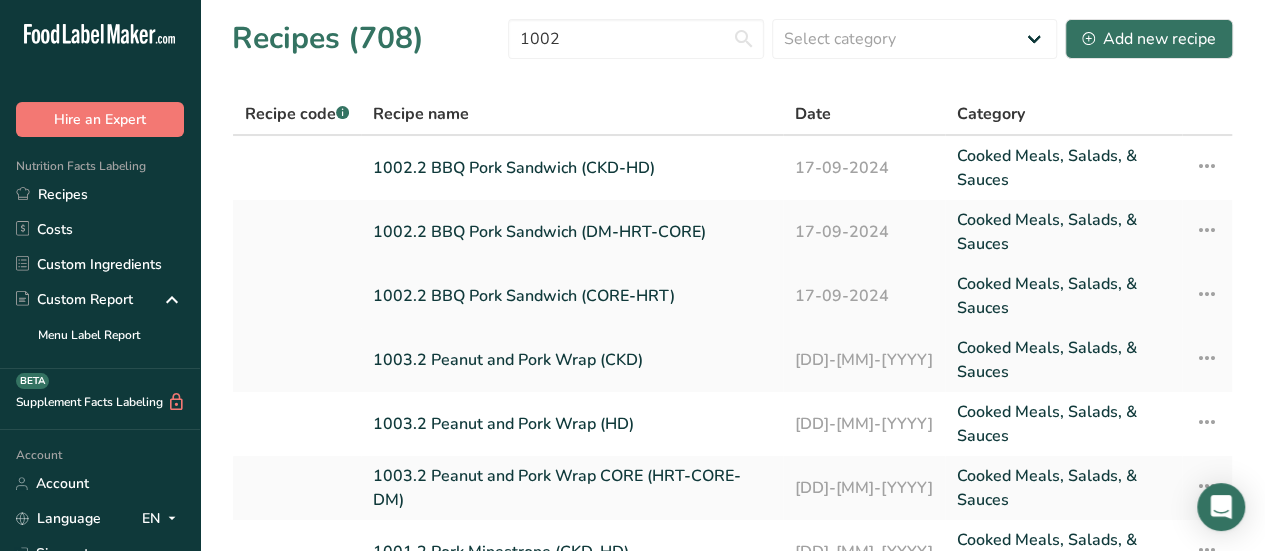 click at bounding box center (1206, 294) 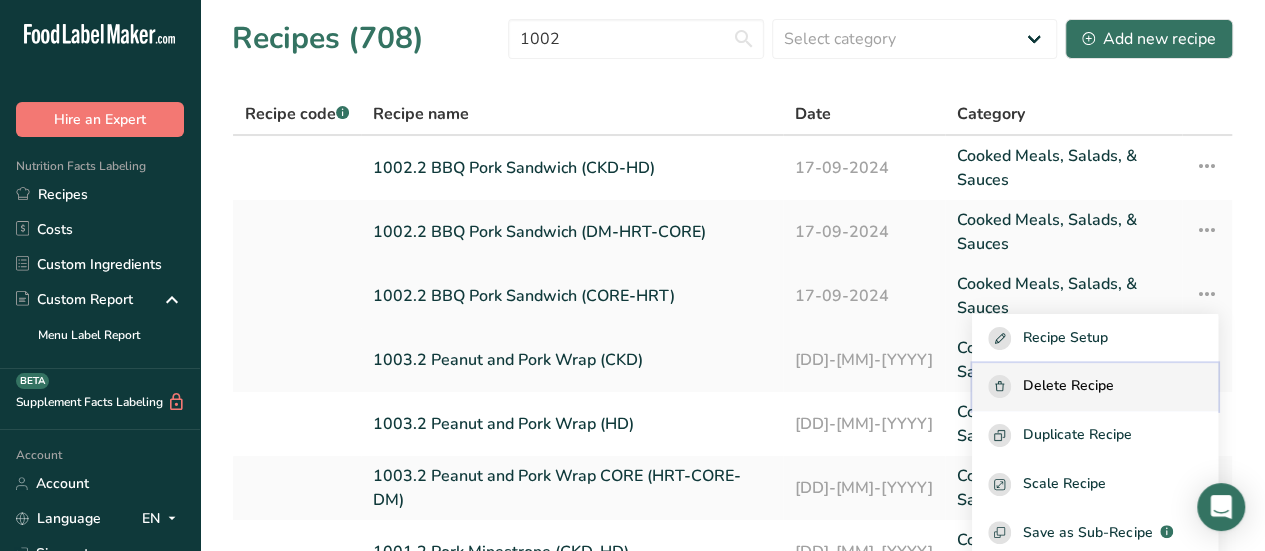 click on "Delete Recipe" at bounding box center [1068, 386] 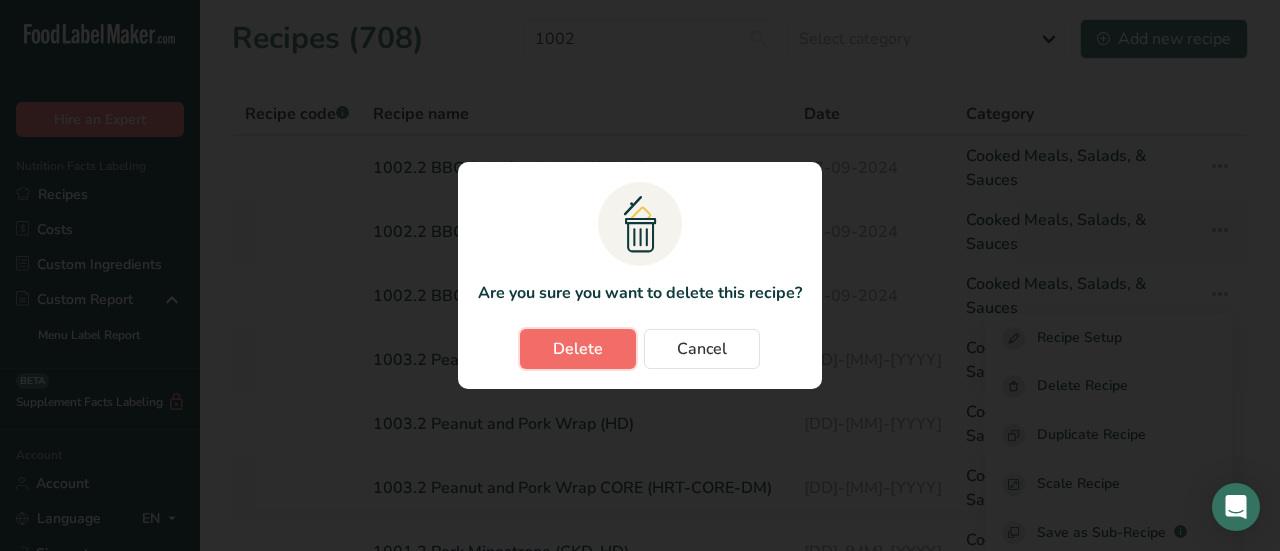 click on "Delete" at bounding box center [578, 349] 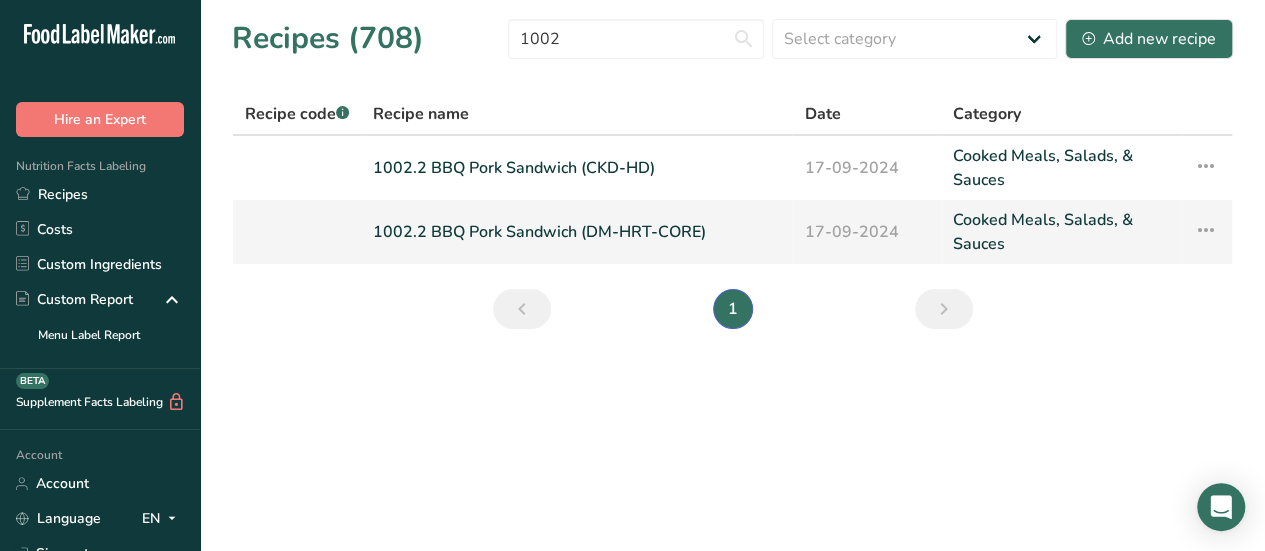 click on "1002.2 BBQ Pork Sandwich (DM-HRT-CORE)" at bounding box center (576, 232) 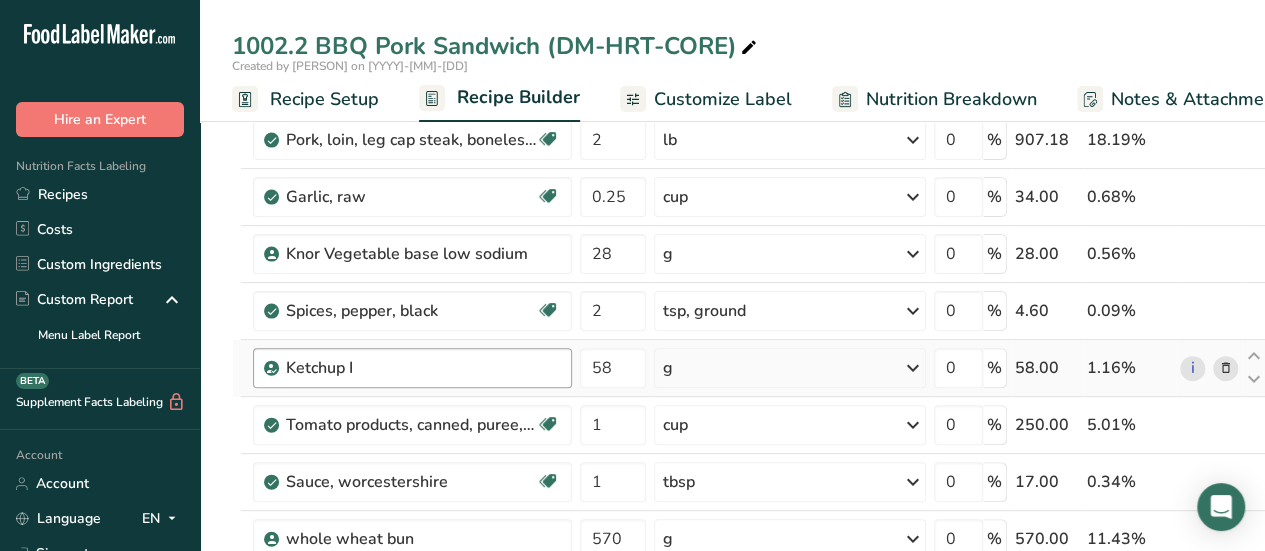 scroll, scrollTop: 105, scrollLeft: 0, axis: vertical 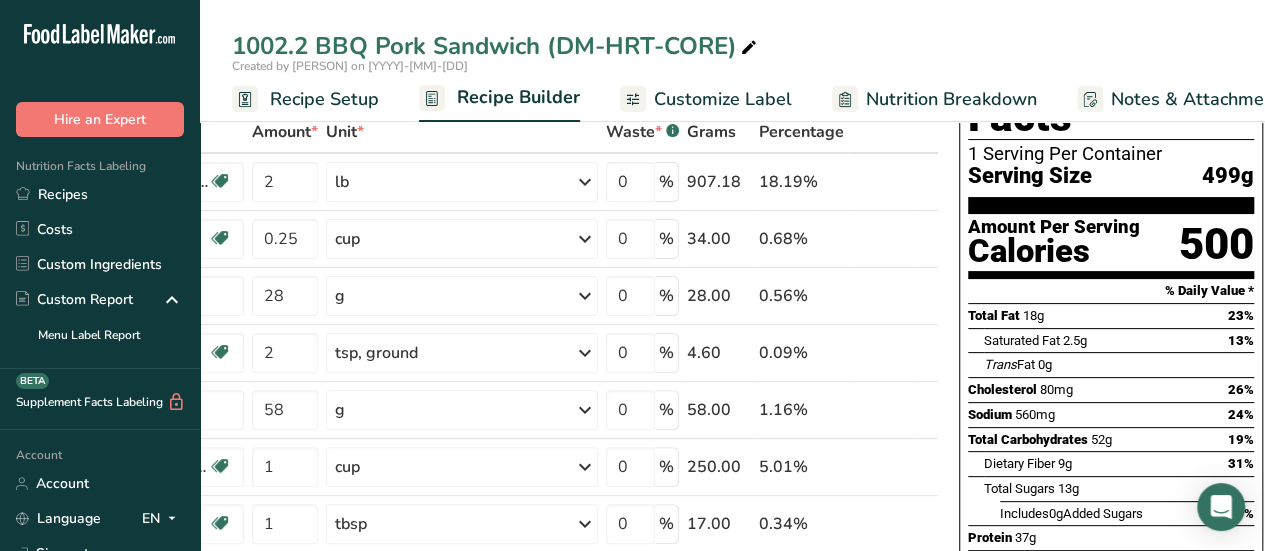 click on "1002.2 BBQ Pork Sandwich (DM-HRT-CORE)" at bounding box center [732, 46] 